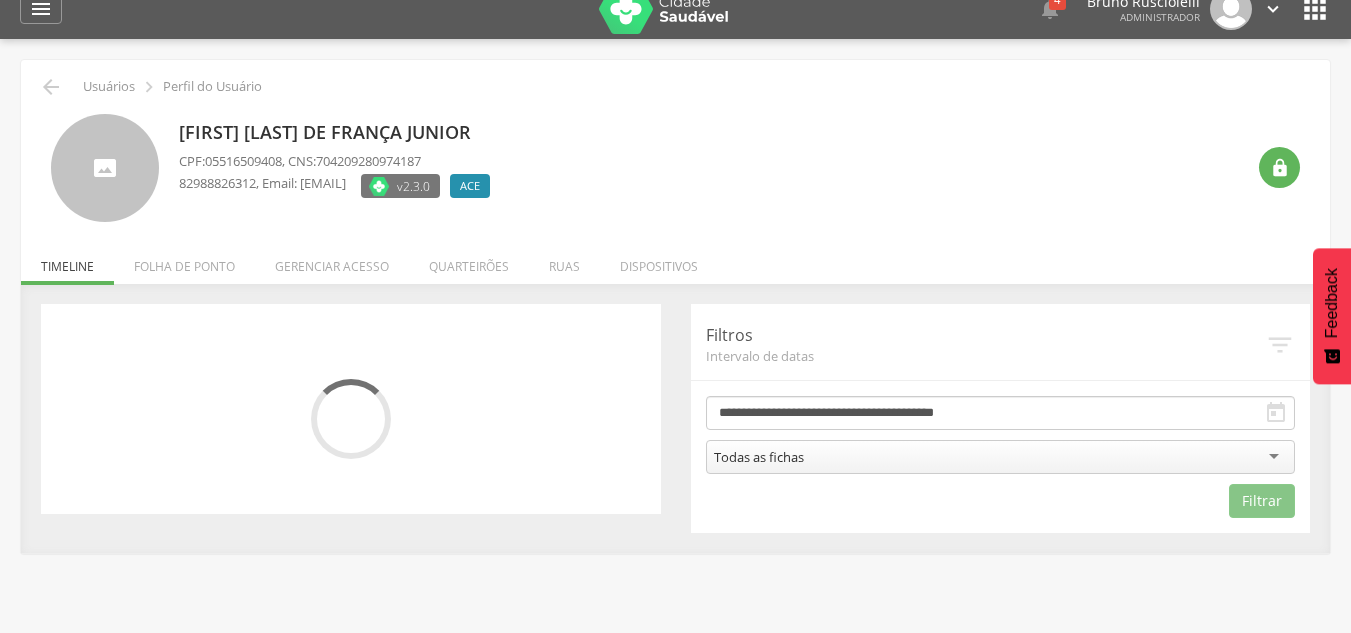 scroll, scrollTop: 0, scrollLeft: 0, axis: both 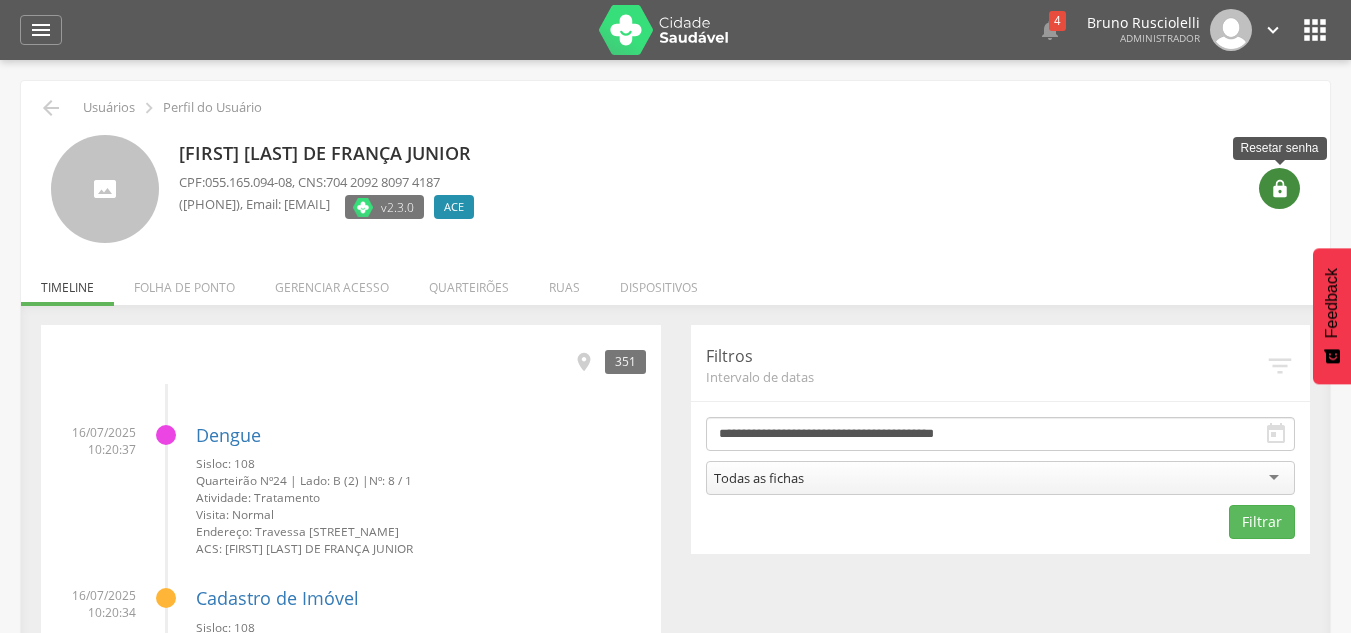 click on "" at bounding box center (1279, 188) 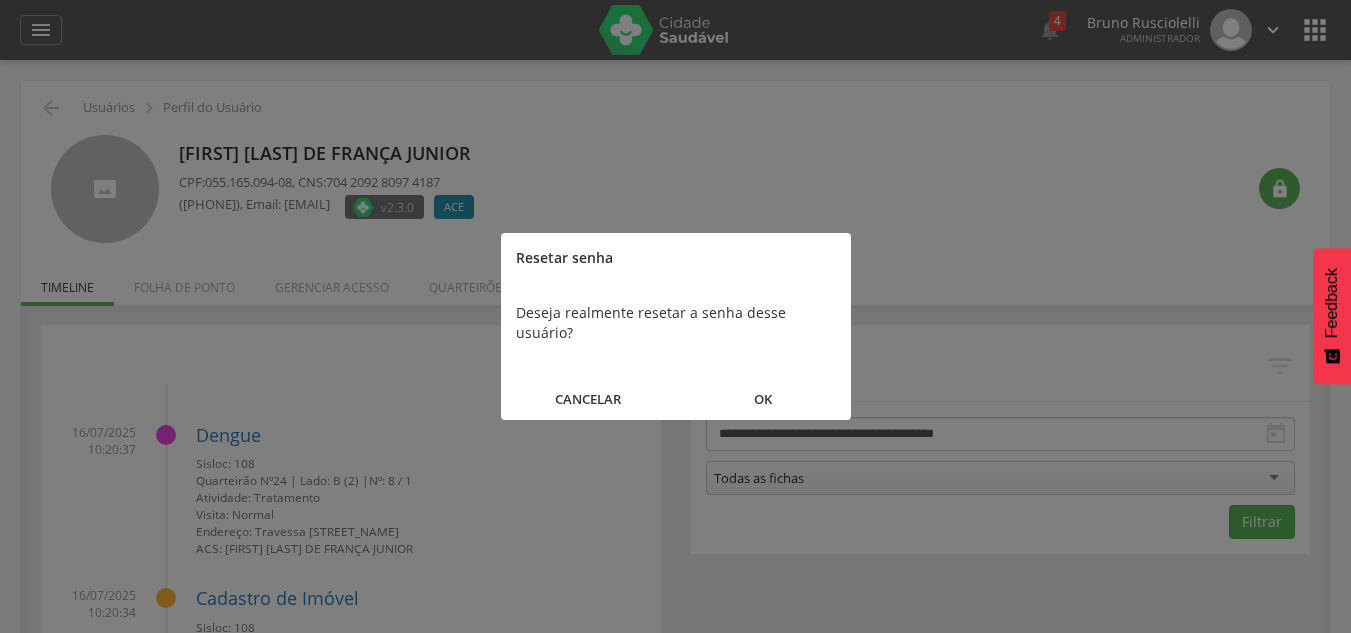 click on "CANCELAR" at bounding box center [588, 399] 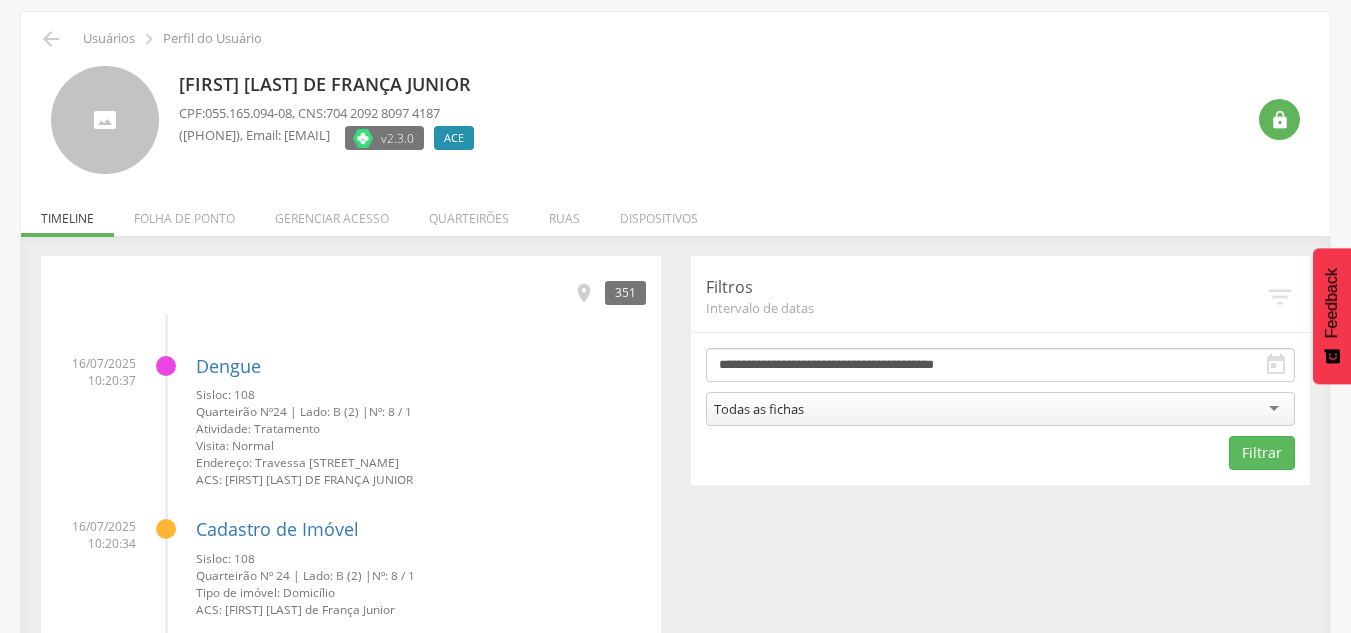 scroll, scrollTop: 200, scrollLeft: 0, axis: vertical 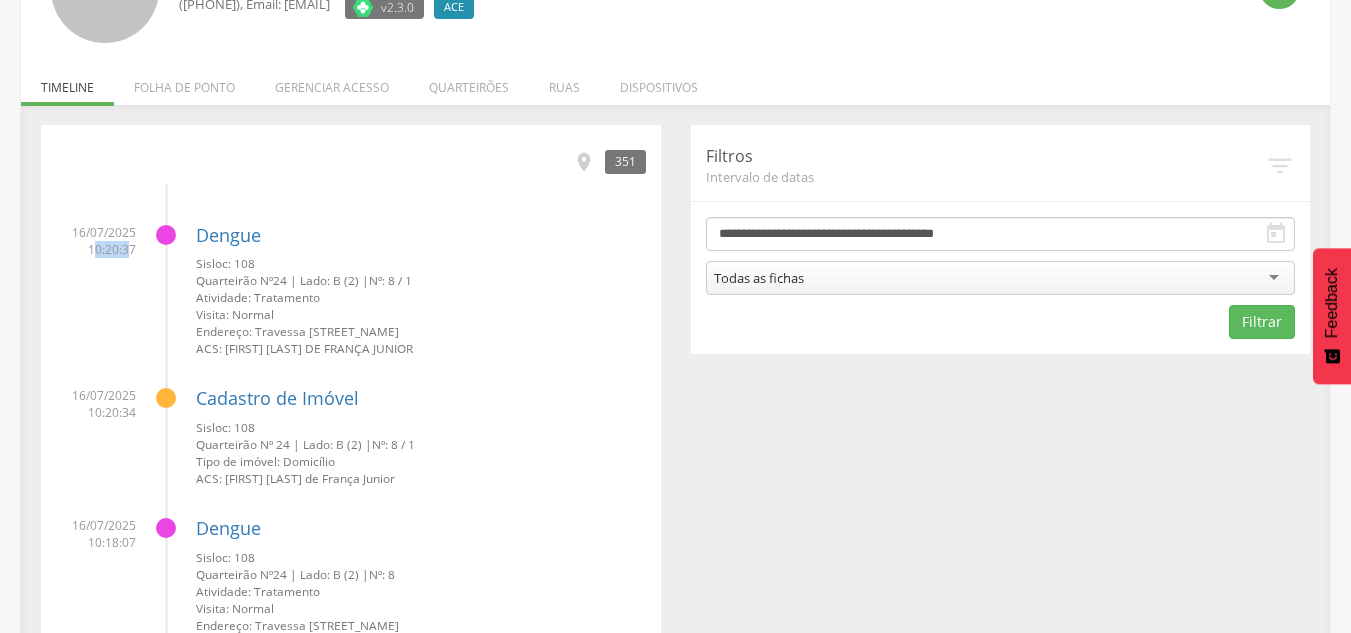 drag, startPoint x: 79, startPoint y: 244, endPoint x: 124, endPoint y: 246, distance: 45.044422 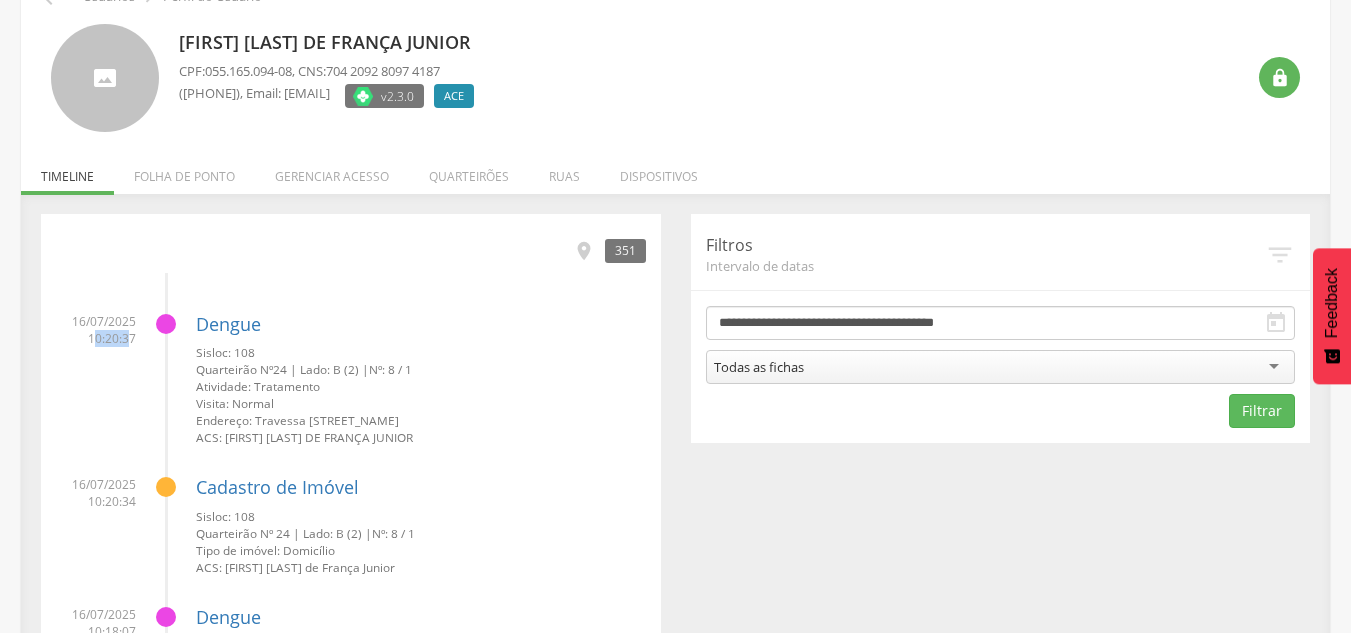scroll, scrollTop: 200, scrollLeft: 0, axis: vertical 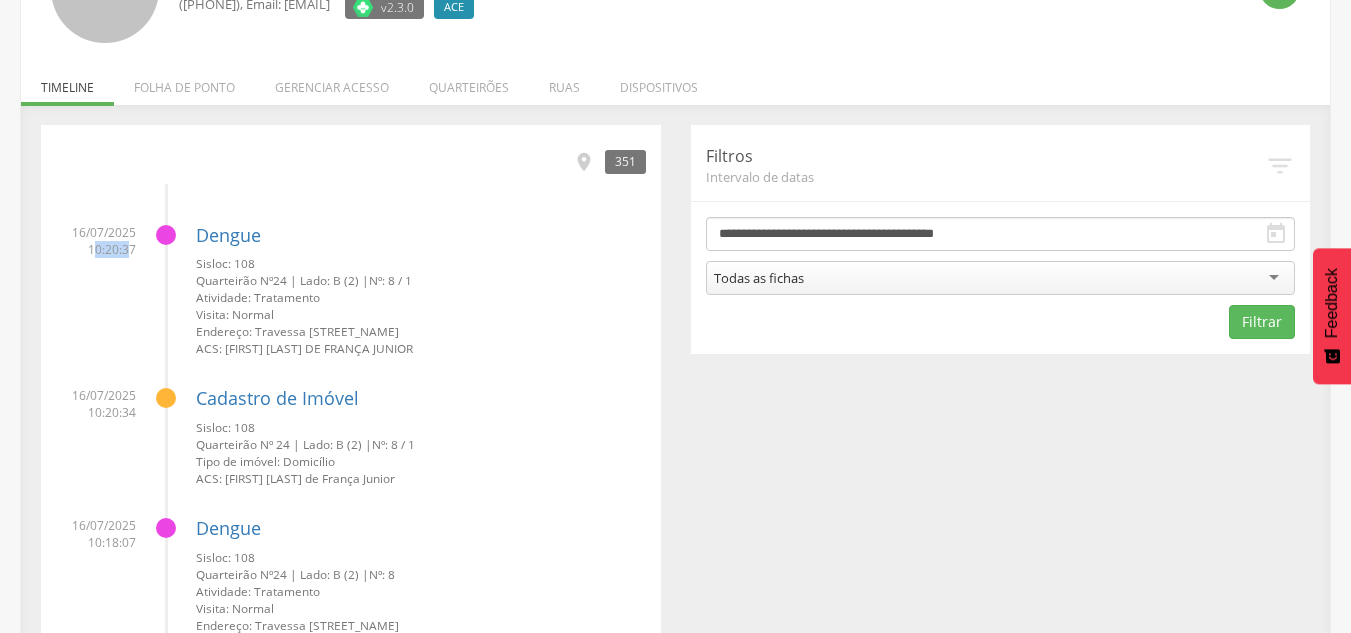 drag, startPoint x: 192, startPoint y: 265, endPoint x: 255, endPoint y: 265, distance: 63 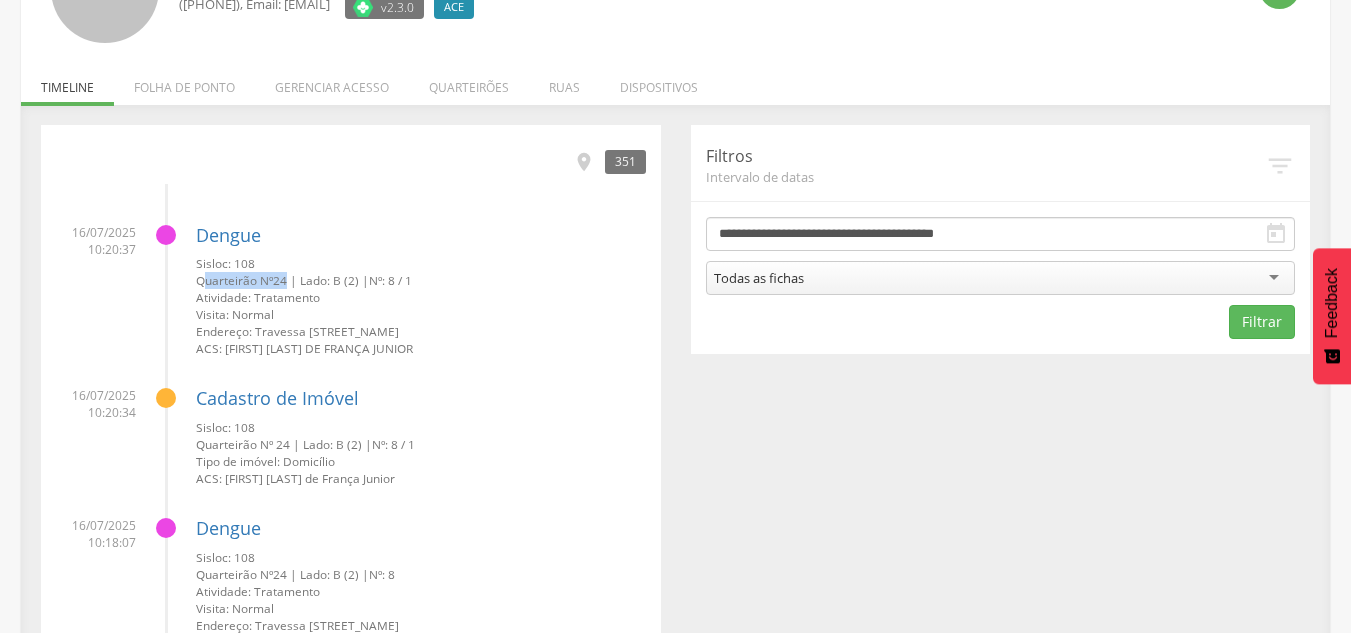 drag, startPoint x: 189, startPoint y: 279, endPoint x: 354, endPoint y: 307, distance: 167.3589 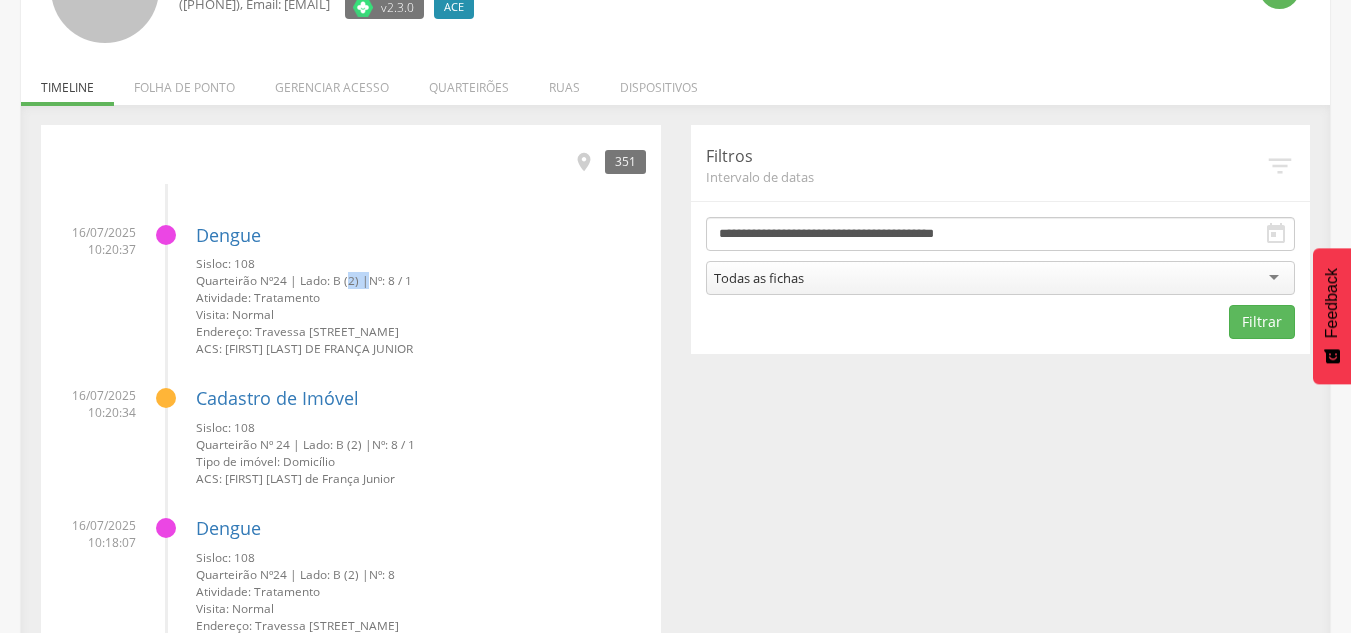 drag, startPoint x: 360, startPoint y: 284, endPoint x: 344, endPoint y: 281, distance: 16.27882 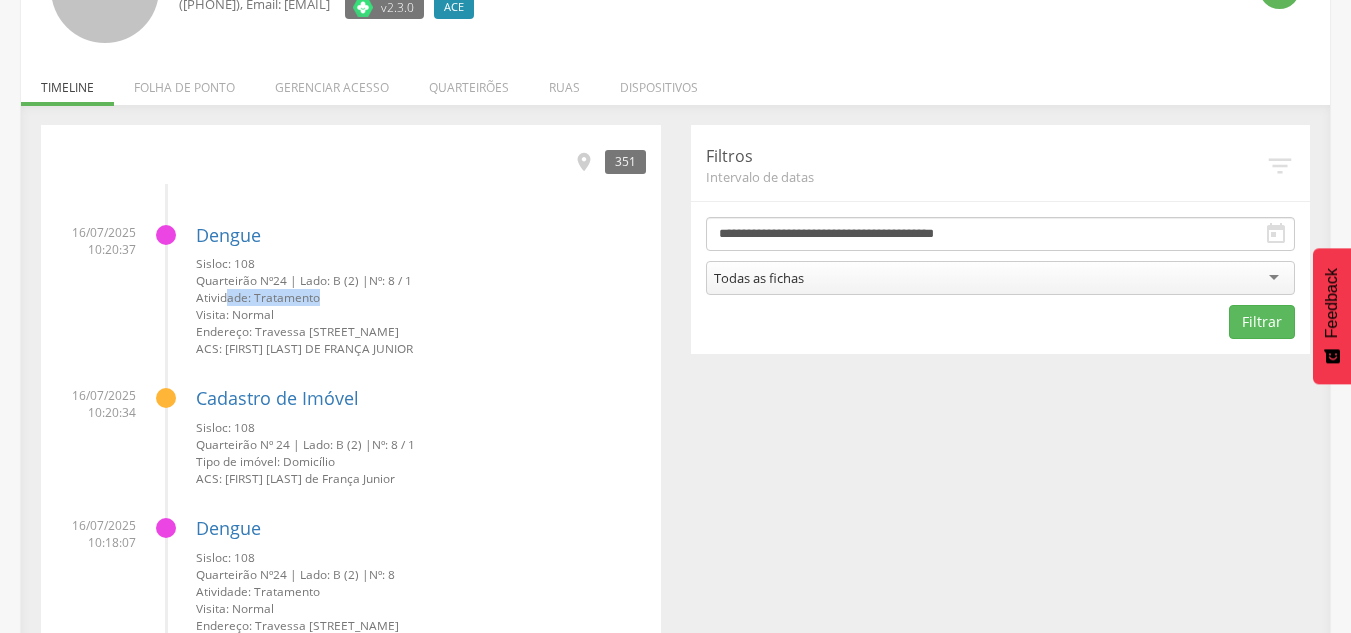 drag, startPoint x: 225, startPoint y: 302, endPoint x: 320, endPoint y: 300, distance: 95.02105 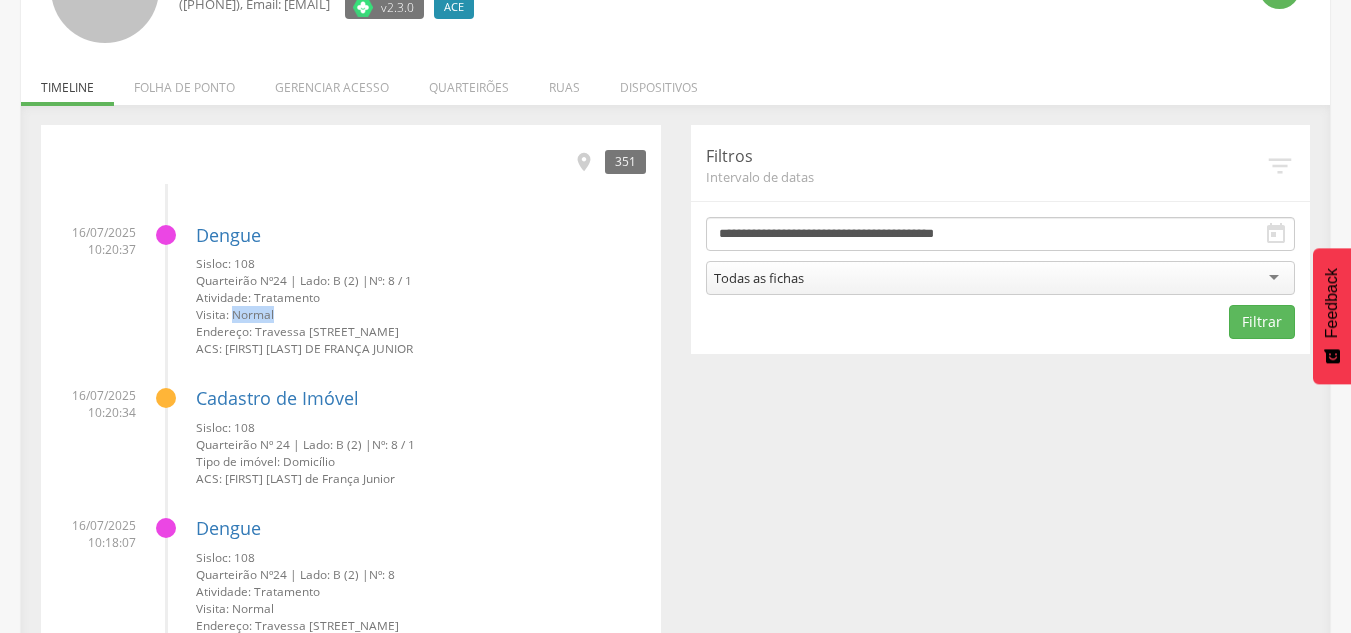 drag, startPoint x: 281, startPoint y: 317, endPoint x: 236, endPoint y: 315, distance: 45.044422 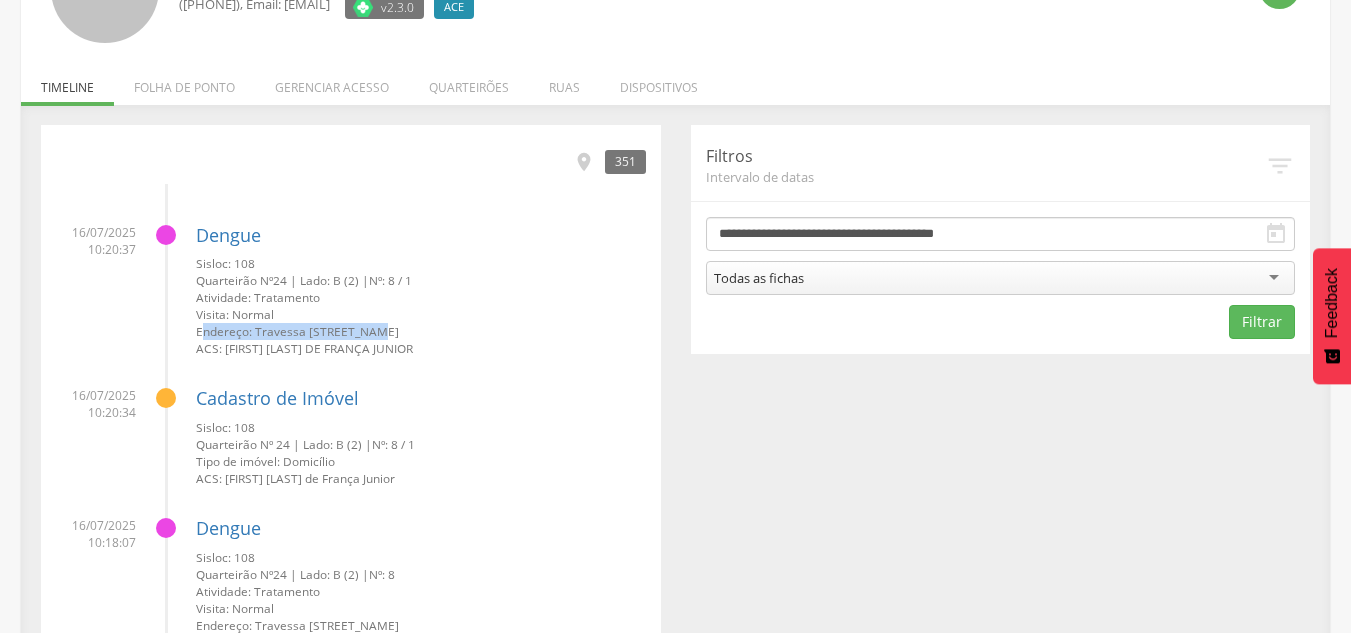 drag, startPoint x: 197, startPoint y: 332, endPoint x: 375, endPoint y: 334, distance: 178.01123 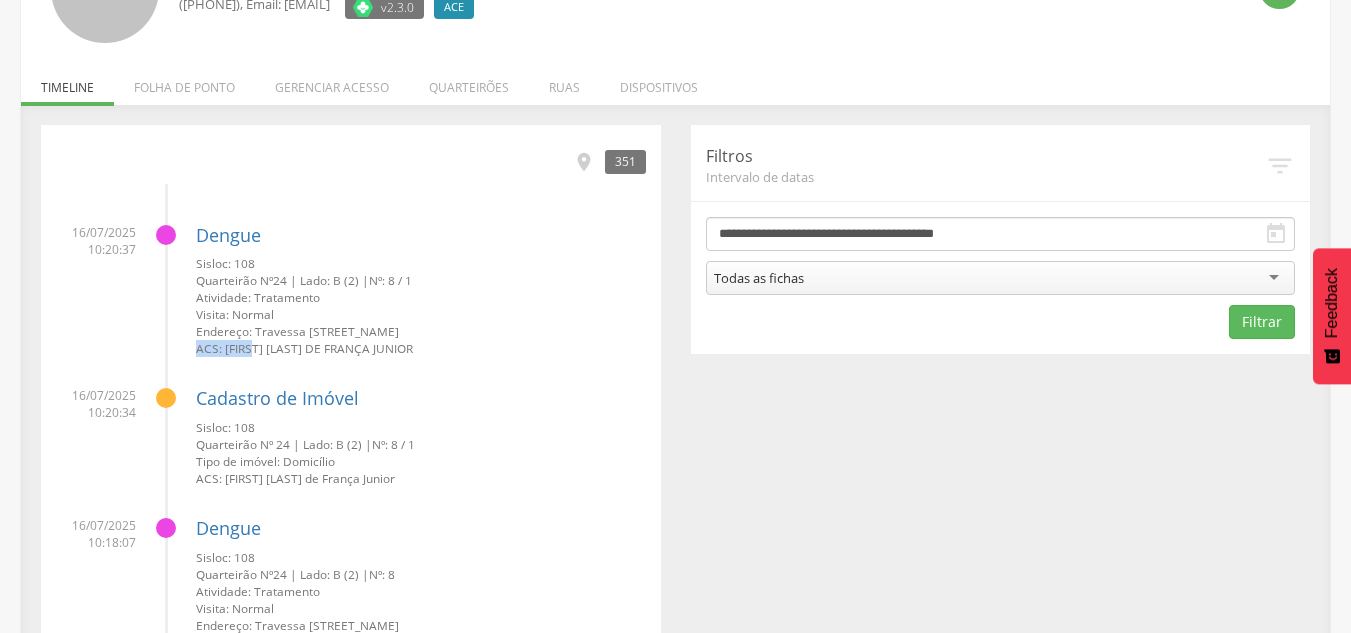 drag, startPoint x: 193, startPoint y: 351, endPoint x: 346, endPoint y: 350, distance: 153.00327 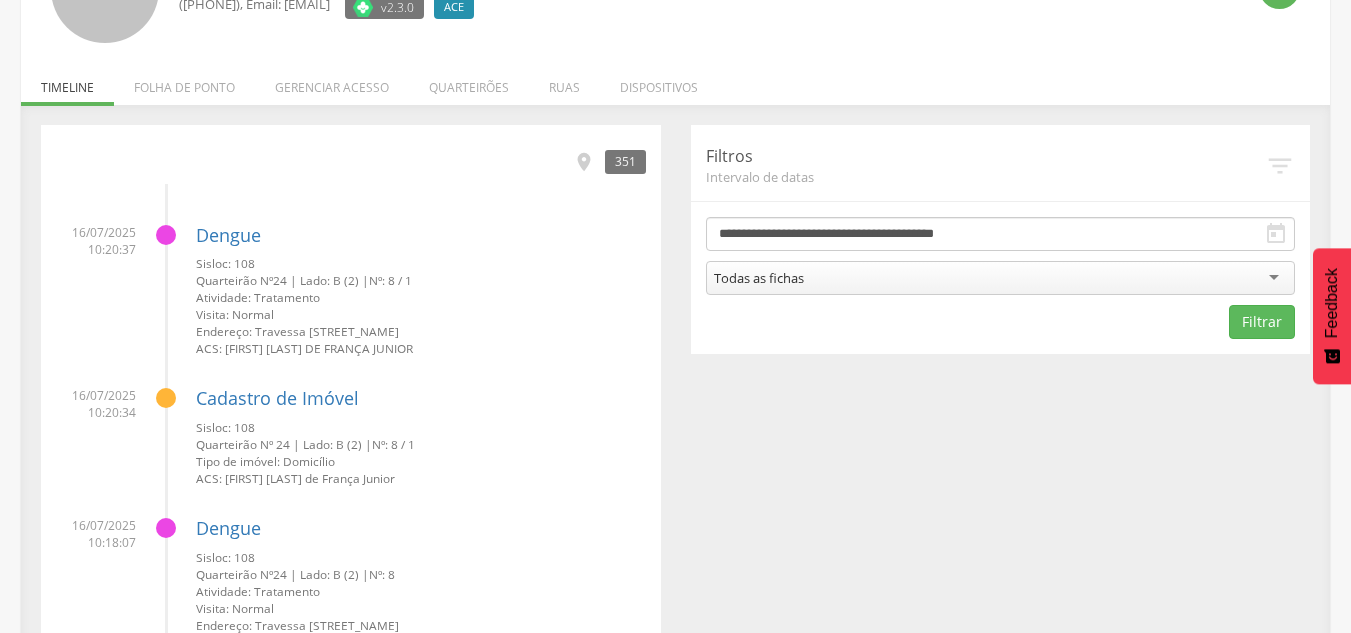 drag, startPoint x: 557, startPoint y: 303, endPoint x: 658, endPoint y: 277, distance: 104.292854 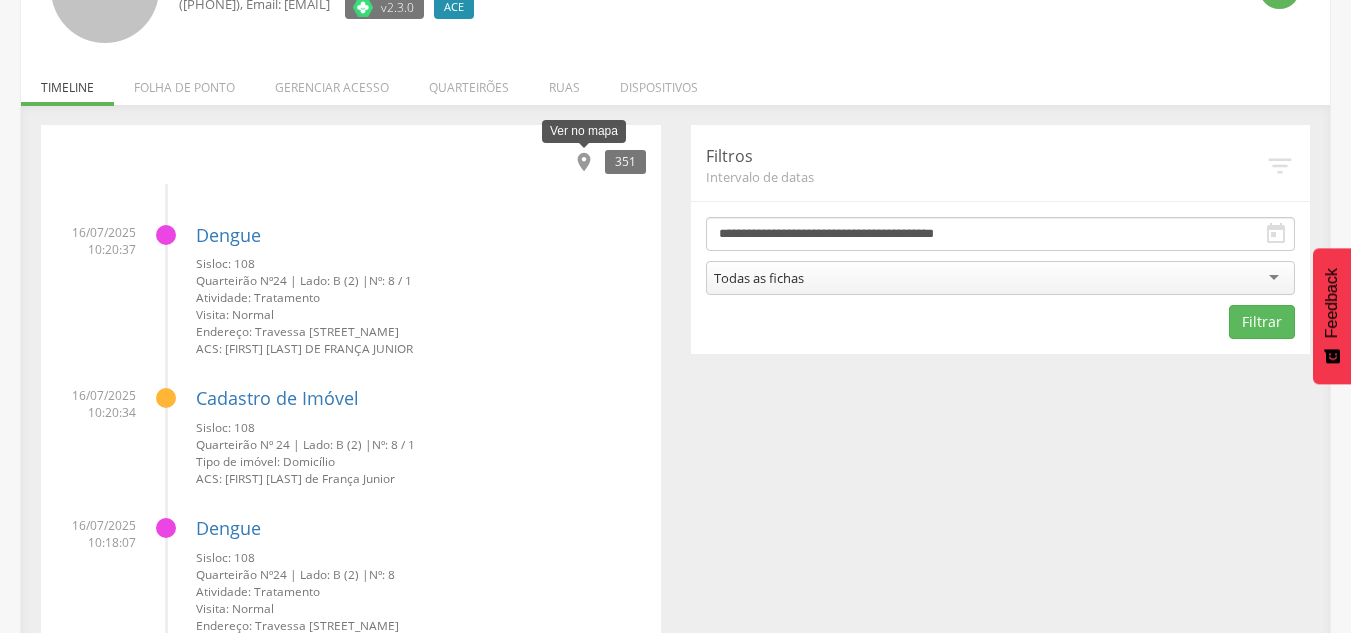 click on "" at bounding box center [584, 162] 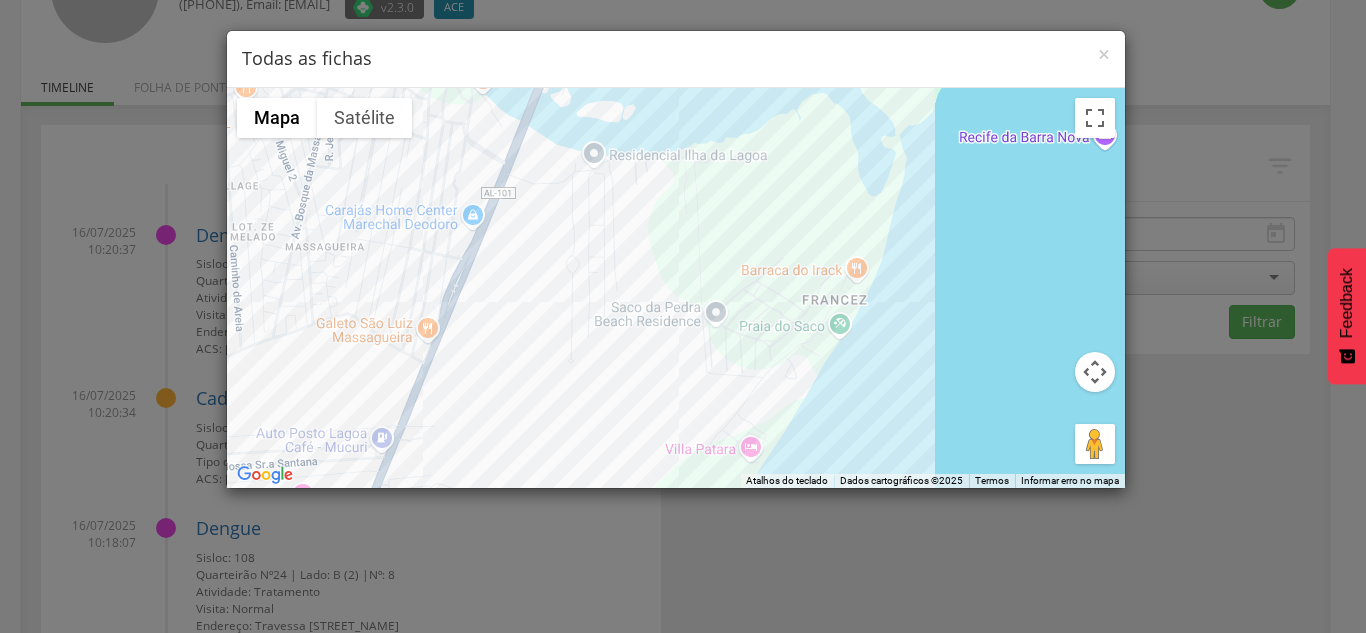 drag, startPoint x: 834, startPoint y: 244, endPoint x: 705, endPoint y: 170, distance: 148.71785 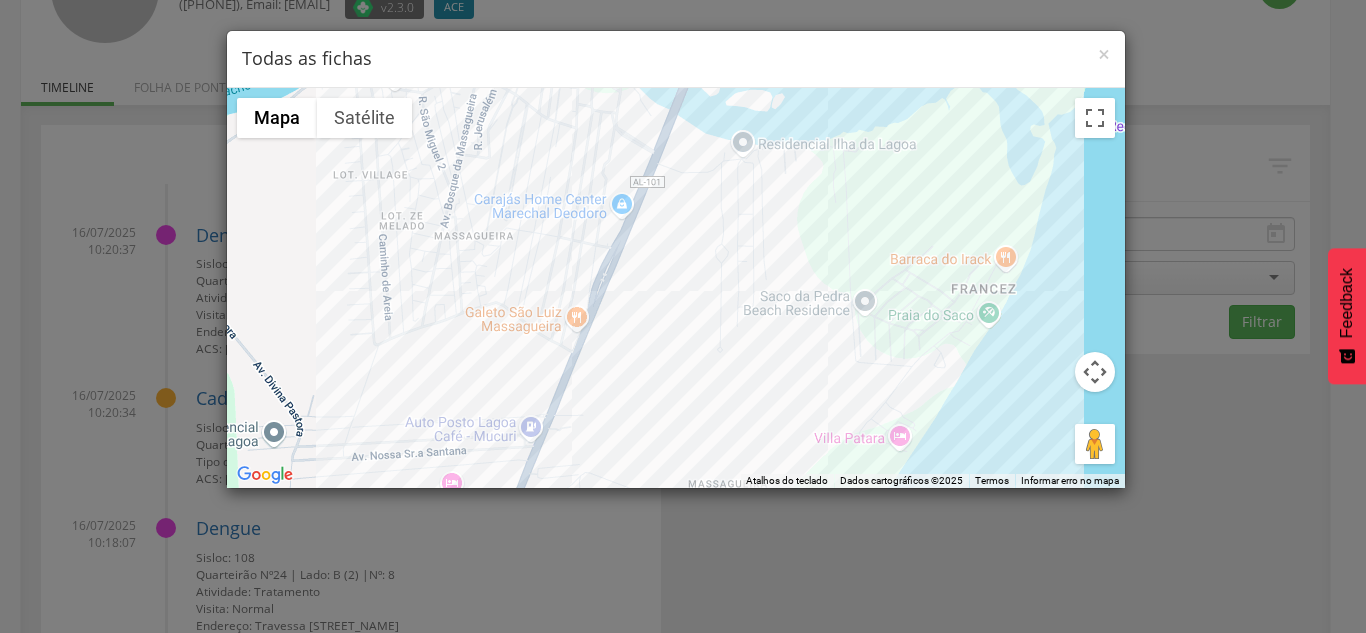 drag, startPoint x: 701, startPoint y: 265, endPoint x: 837, endPoint y: 285, distance: 137.46272 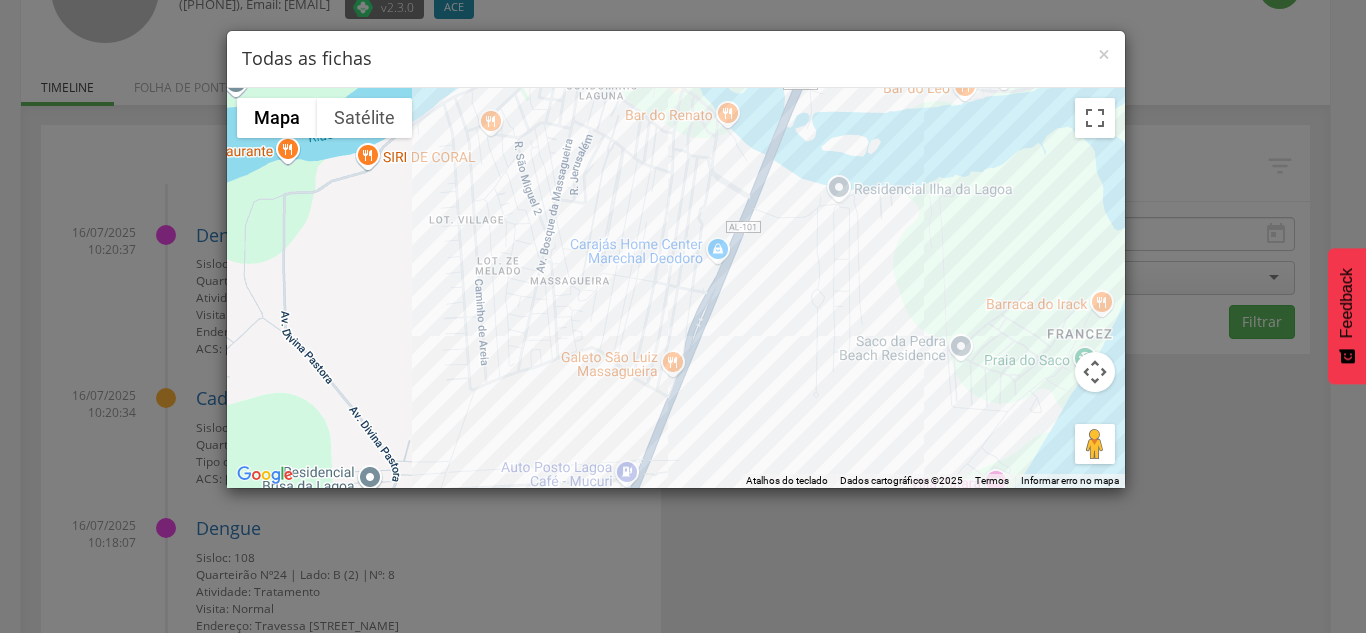 drag, startPoint x: 692, startPoint y: 287, endPoint x: 706, endPoint y: 295, distance: 16.124516 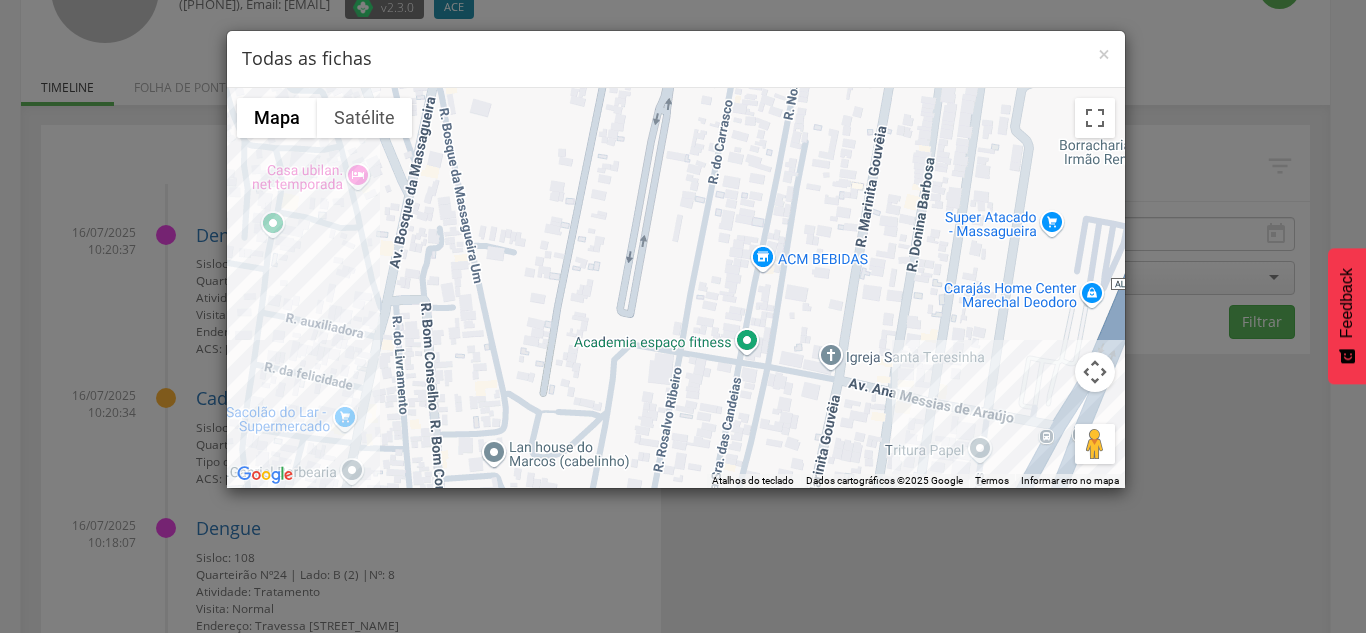 click at bounding box center [676, 288] 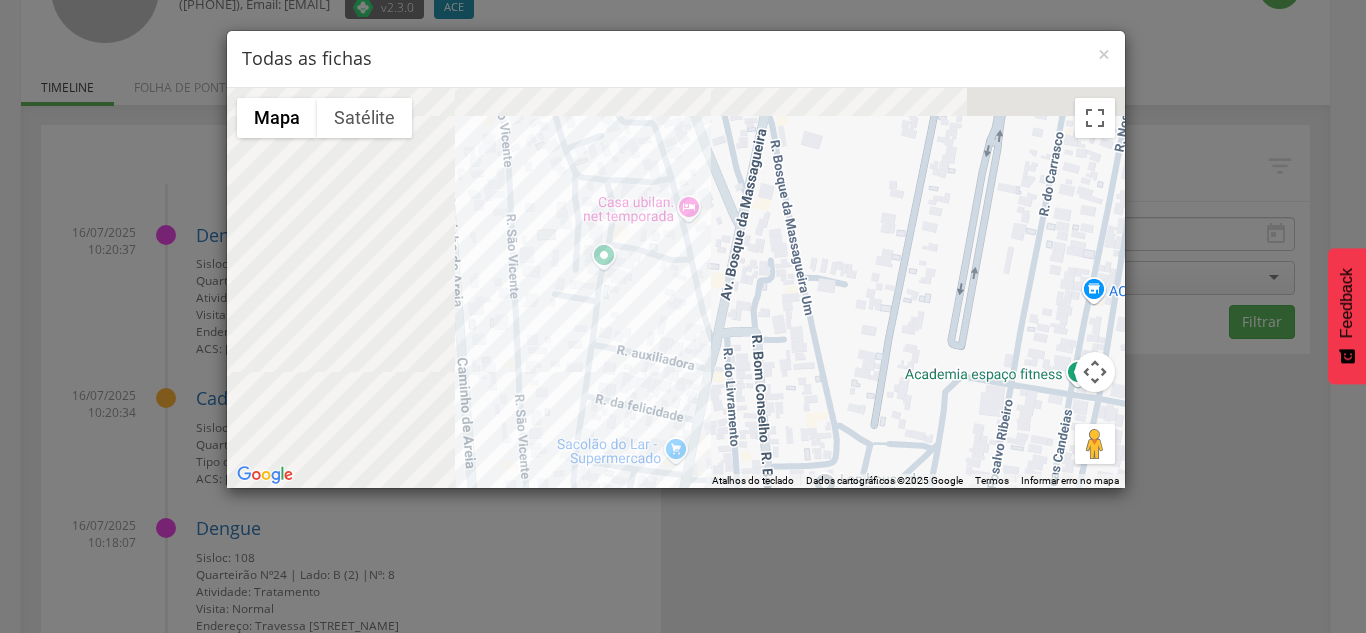 drag, startPoint x: 684, startPoint y: 272, endPoint x: 886, endPoint y: 288, distance: 202.63268 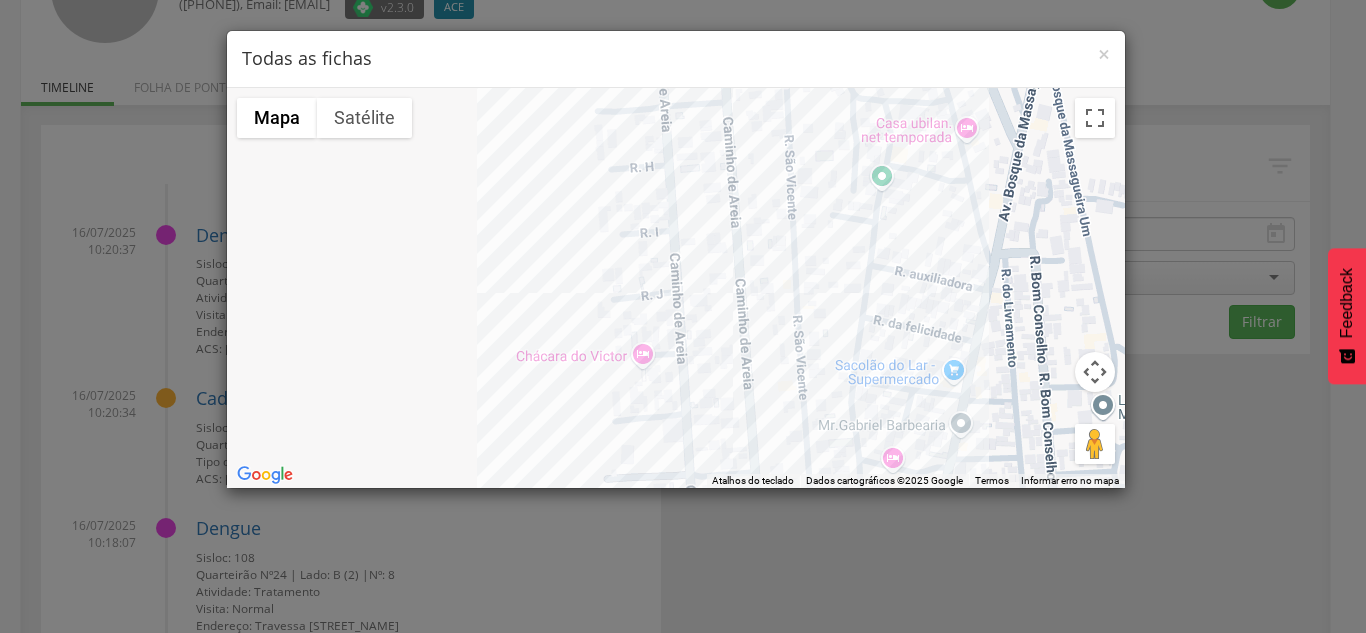 drag, startPoint x: 755, startPoint y: 326, endPoint x: 820, endPoint y: 251, distance: 99.24717 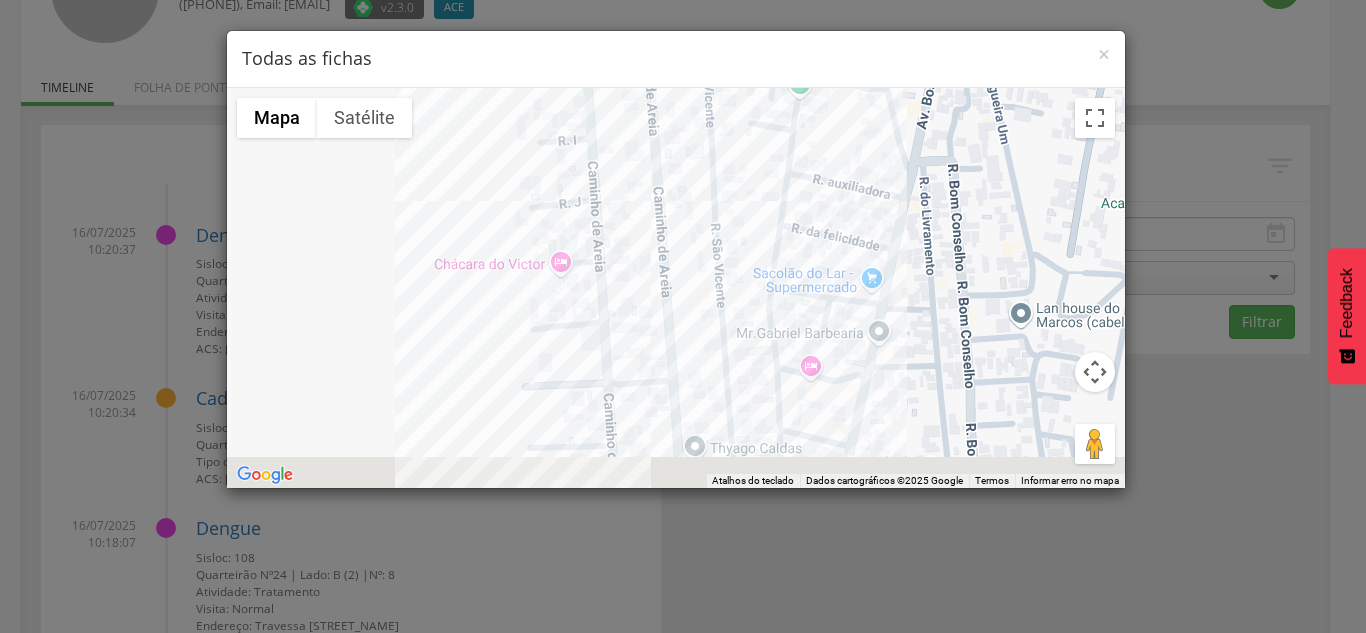drag, startPoint x: 877, startPoint y: 341, endPoint x: 798, endPoint y: 253, distance: 118.258194 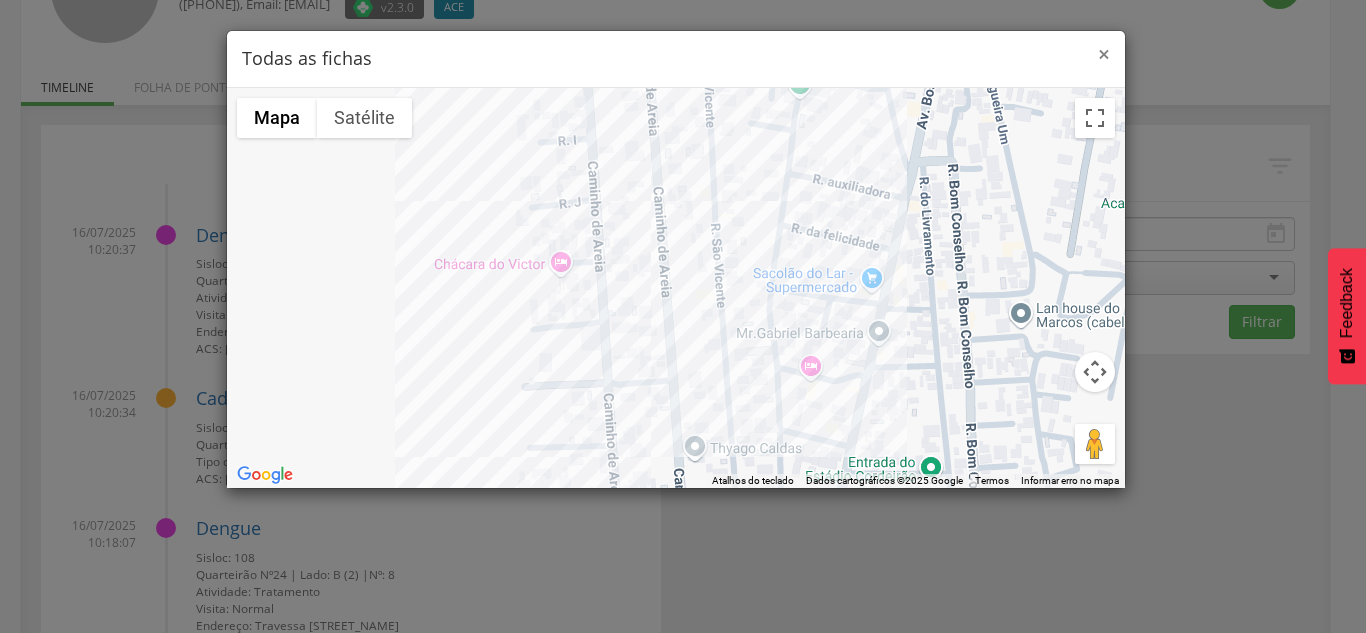 click on "×" at bounding box center [1104, 54] 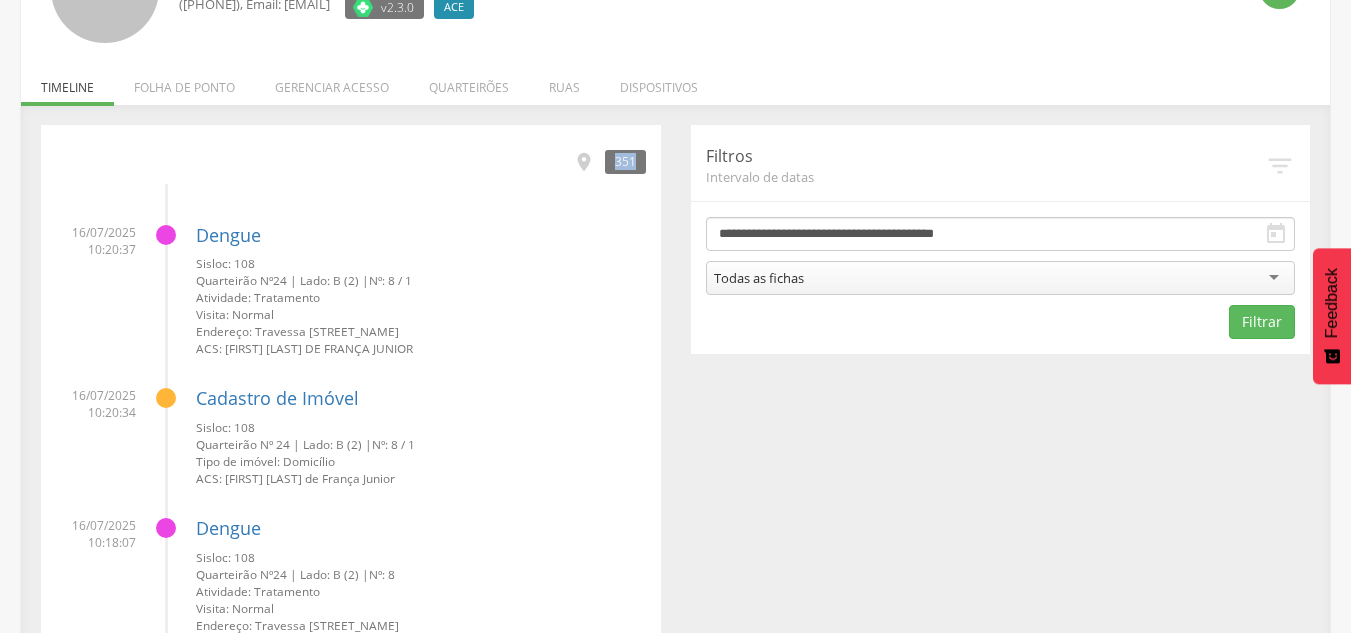 drag, startPoint x: 617, startPoint y: 161, endPoint x: 665, endPoint y: 179, distance: 51.264023 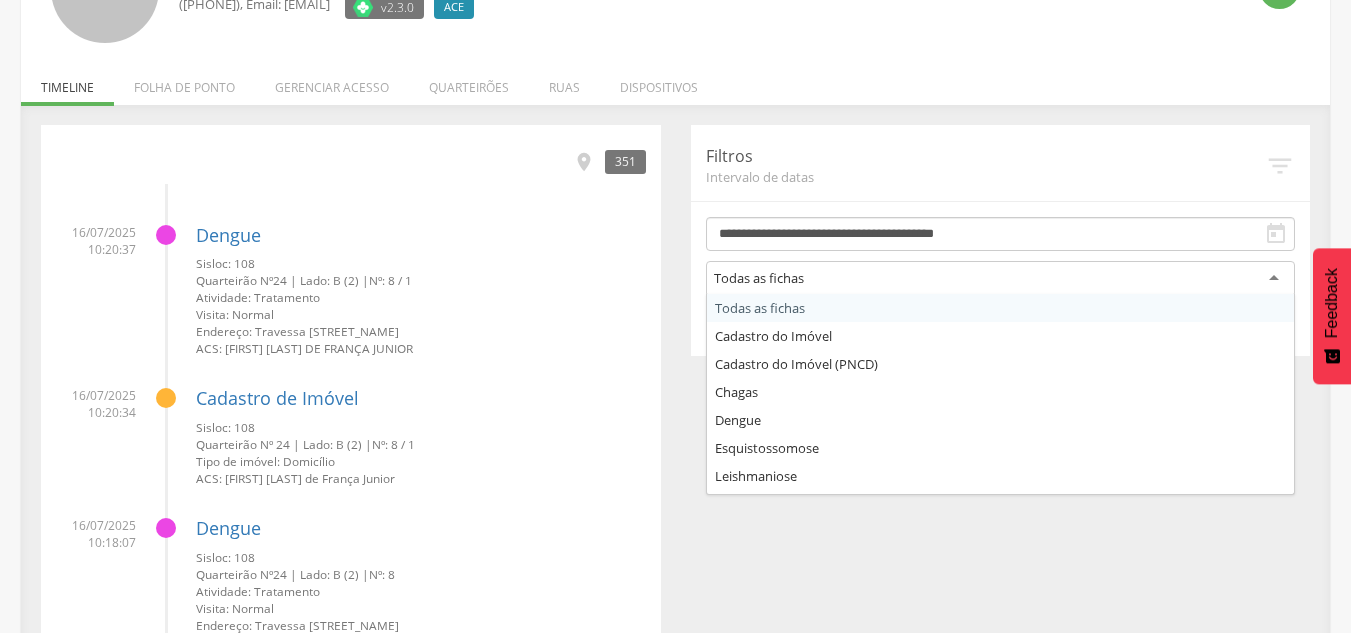 click on "Todas as fichas" at bounding box center [759, 278] 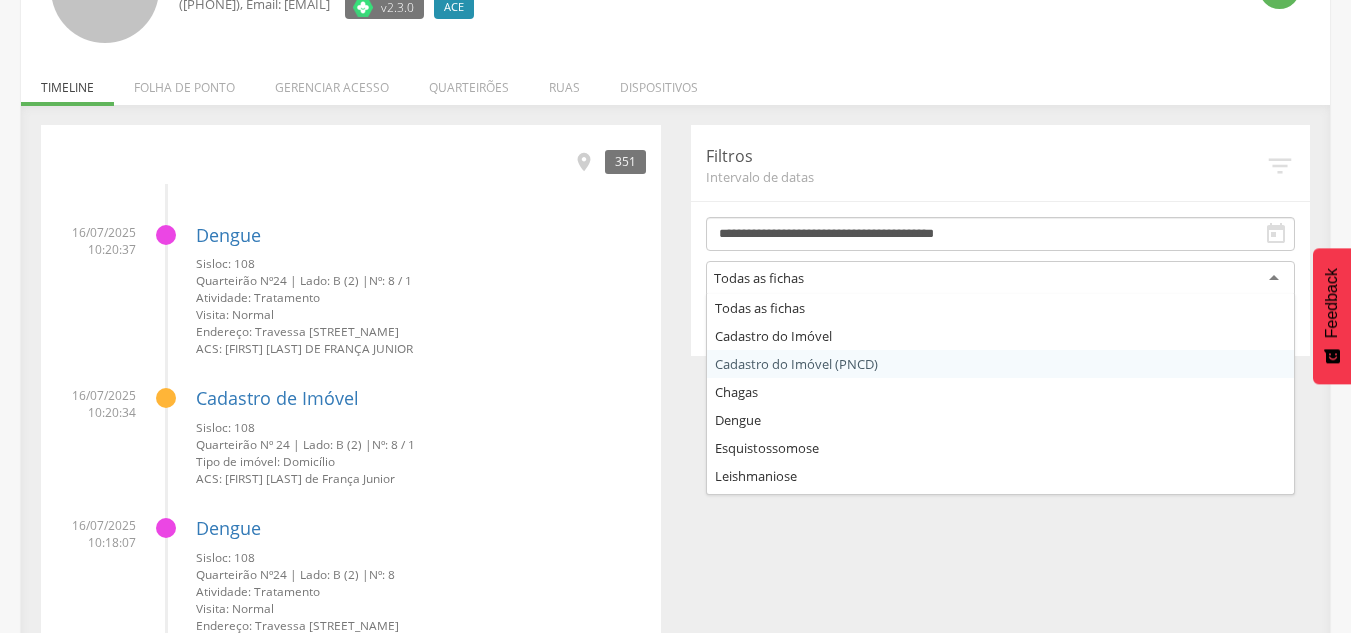 click on "Sisloc: 108" at bounding box center [421, 263] 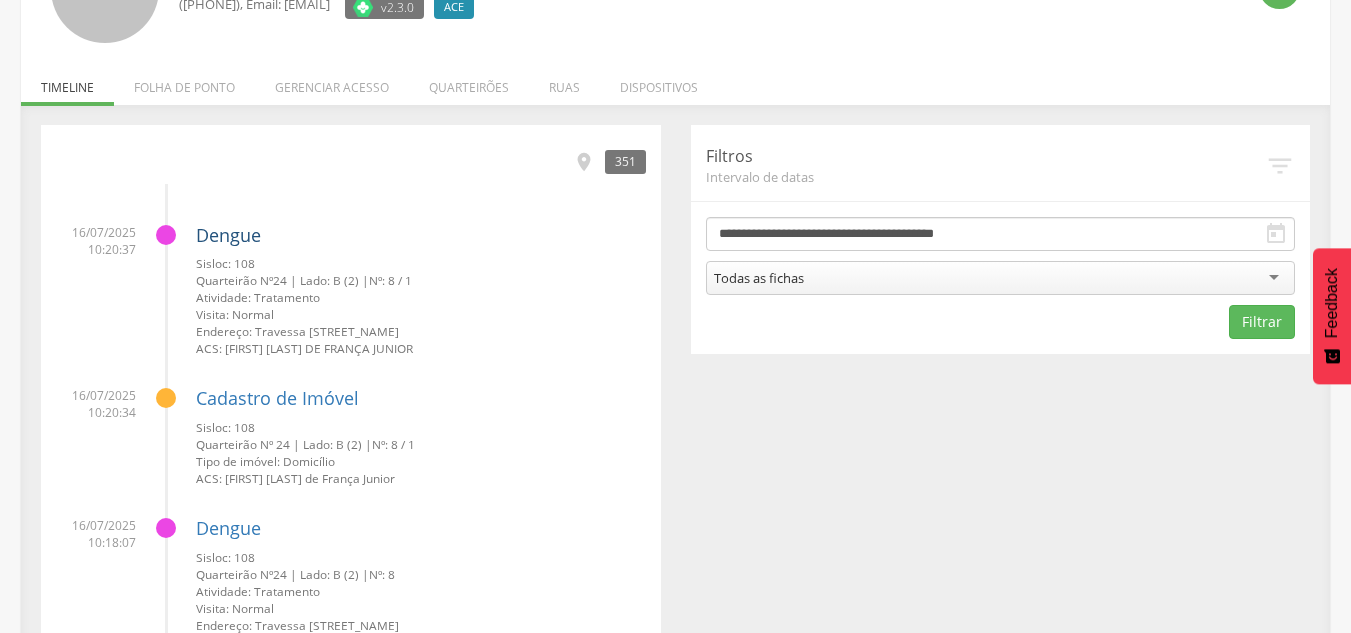 click on "Dengue" at bounding box center [228, 235] 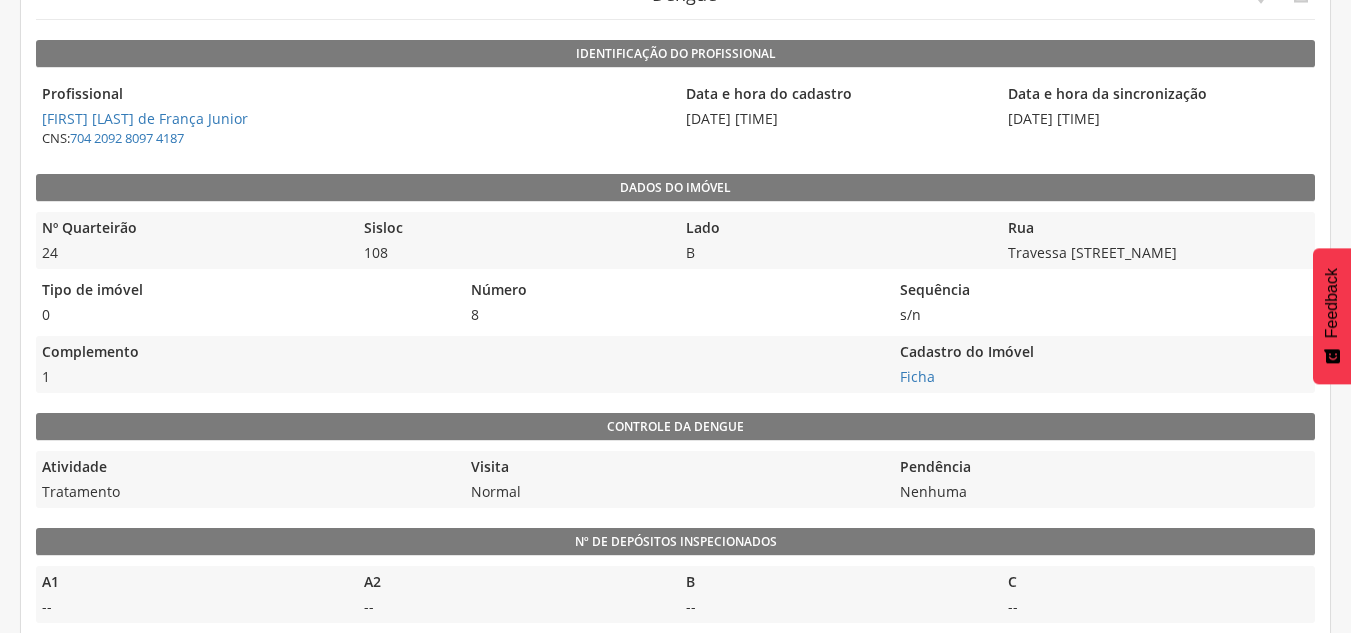scroll, scrollTop: 0, scrollLeft: 0, axis: both 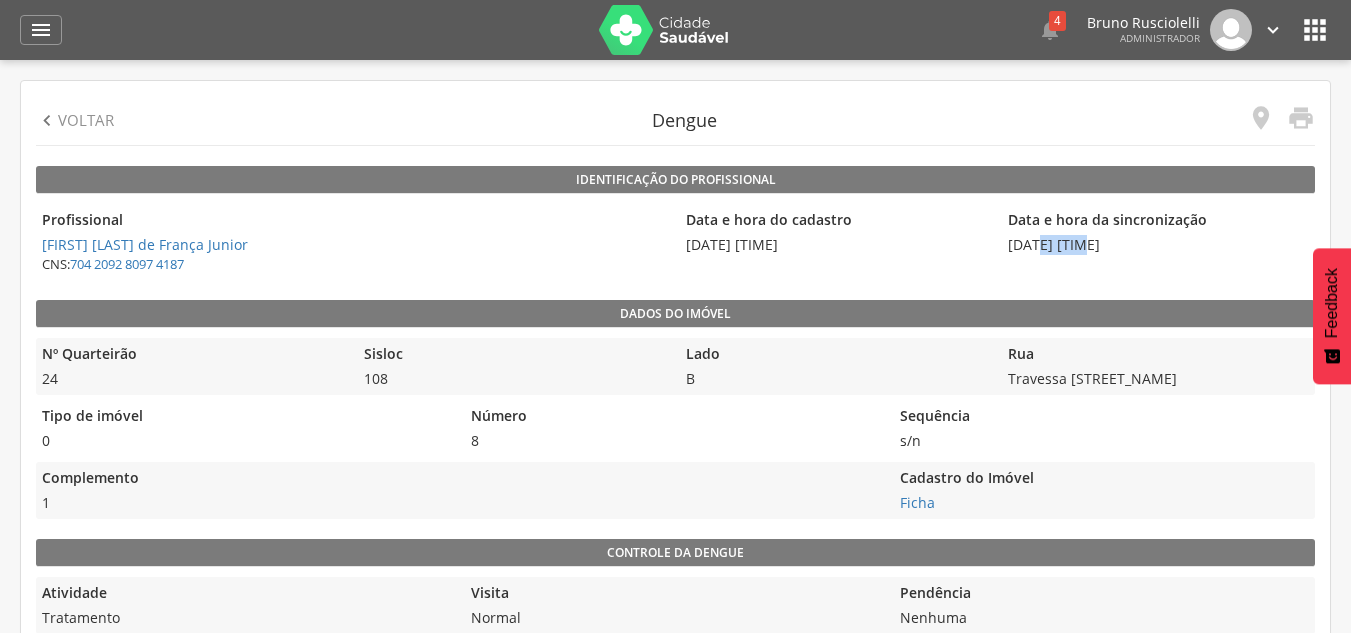 drag, startPoint x: 1040, startPoint y: 242, endPoint x: 954, endPoint y: 248, distance: 86.209045 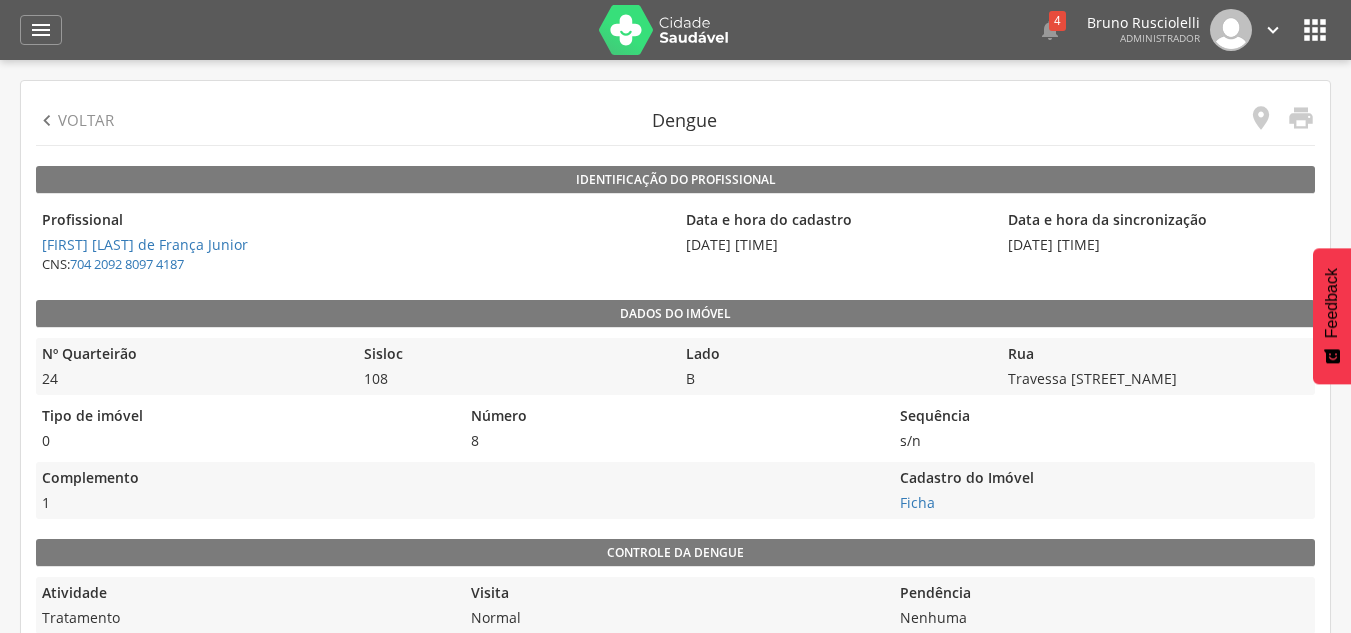 click on "Profissional" at bounding box center (353, 221) 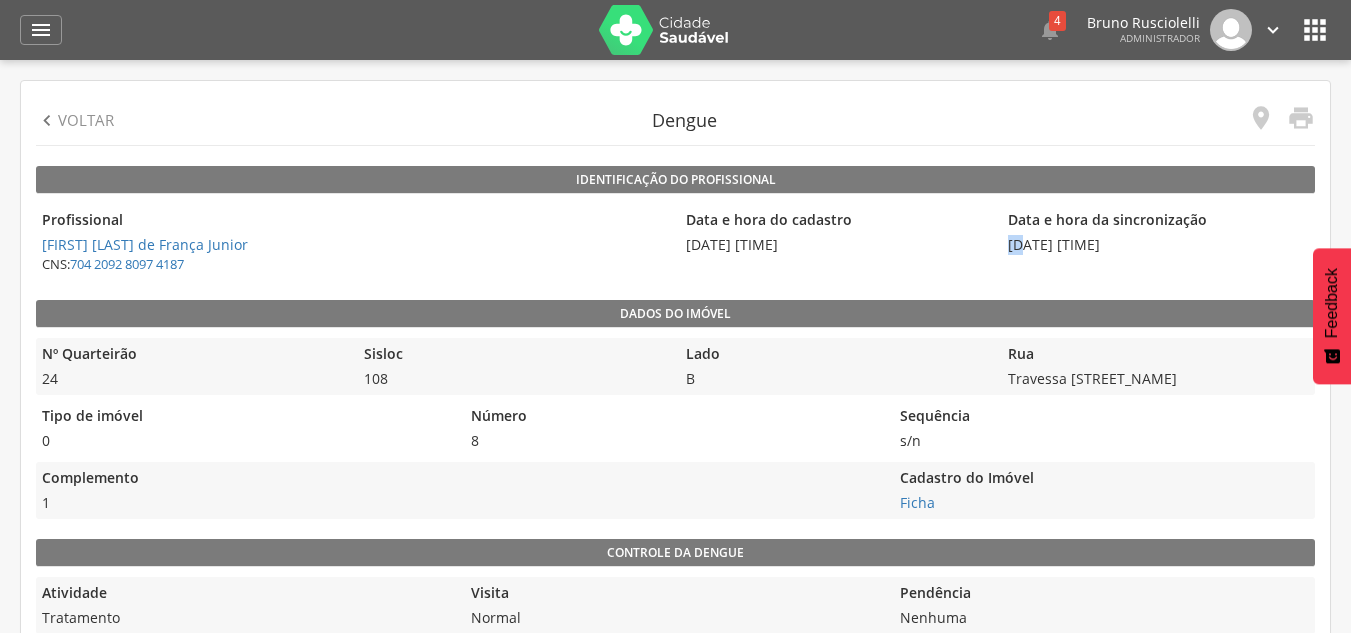 drag, startPoint x: 1006, startPoint y: 245, endPoint x: 1030, endPoint y: 234, distance: 26.400757 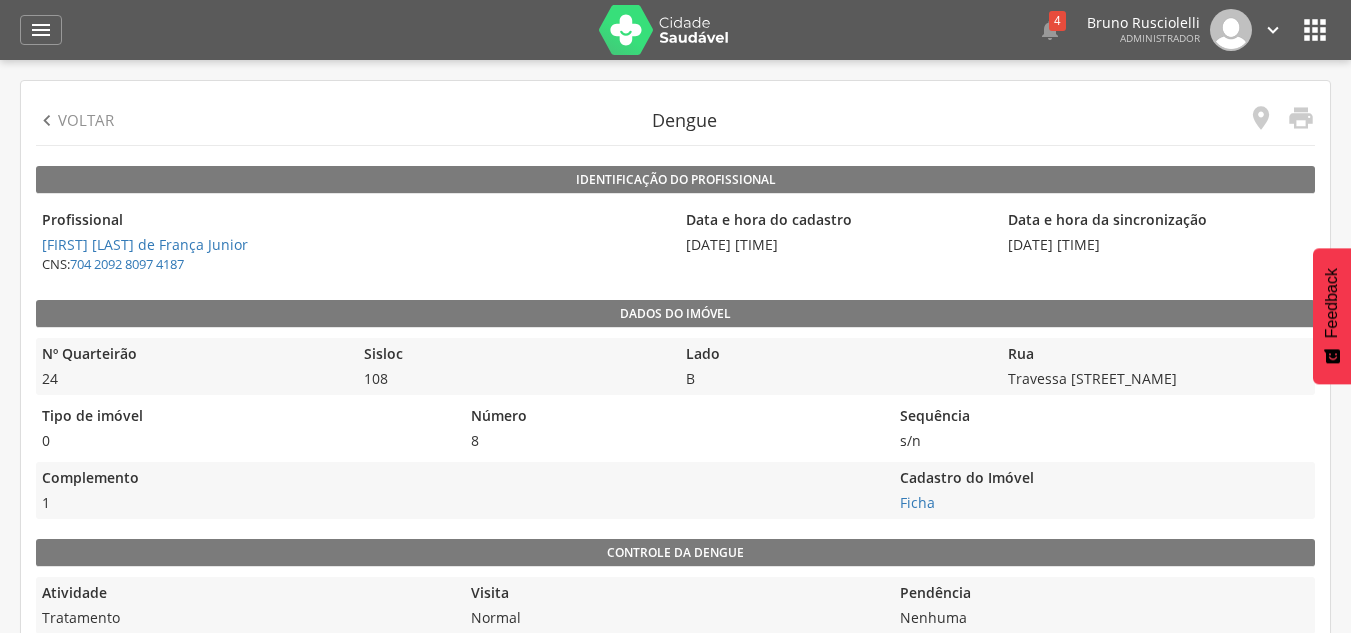 click on "Data e hora da sincronização" at bounding box center (1158, 221) 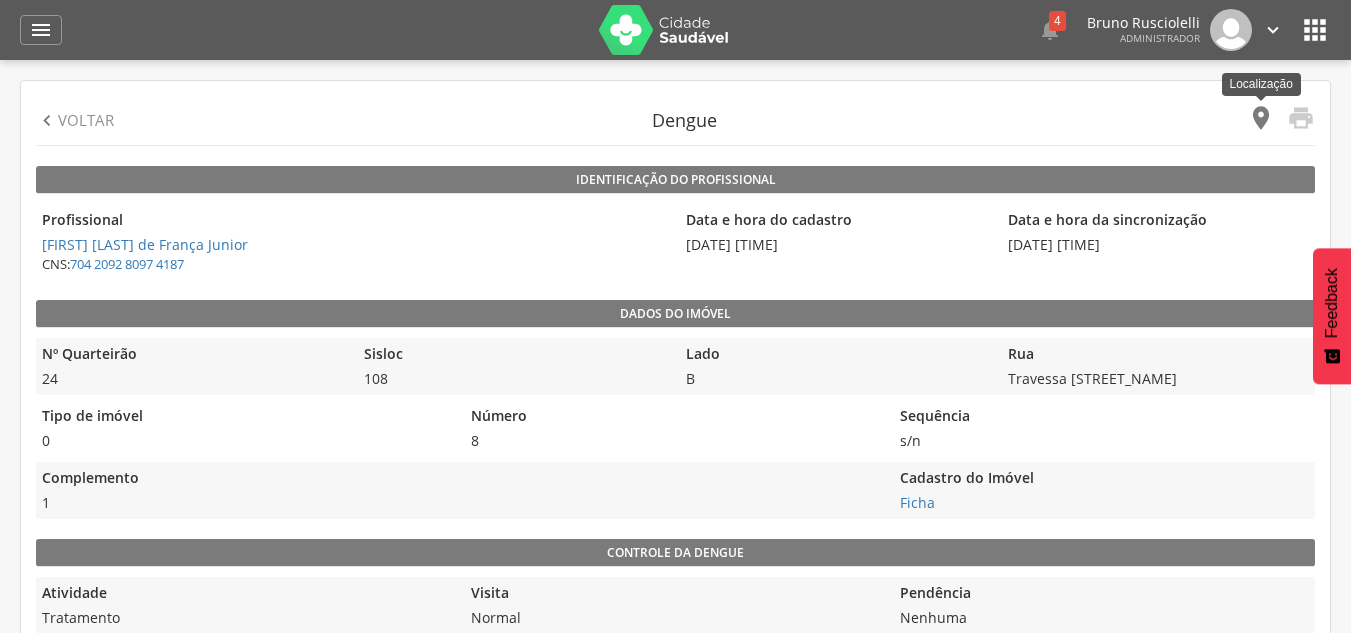 click on "" at bounding box center [1261, 118] 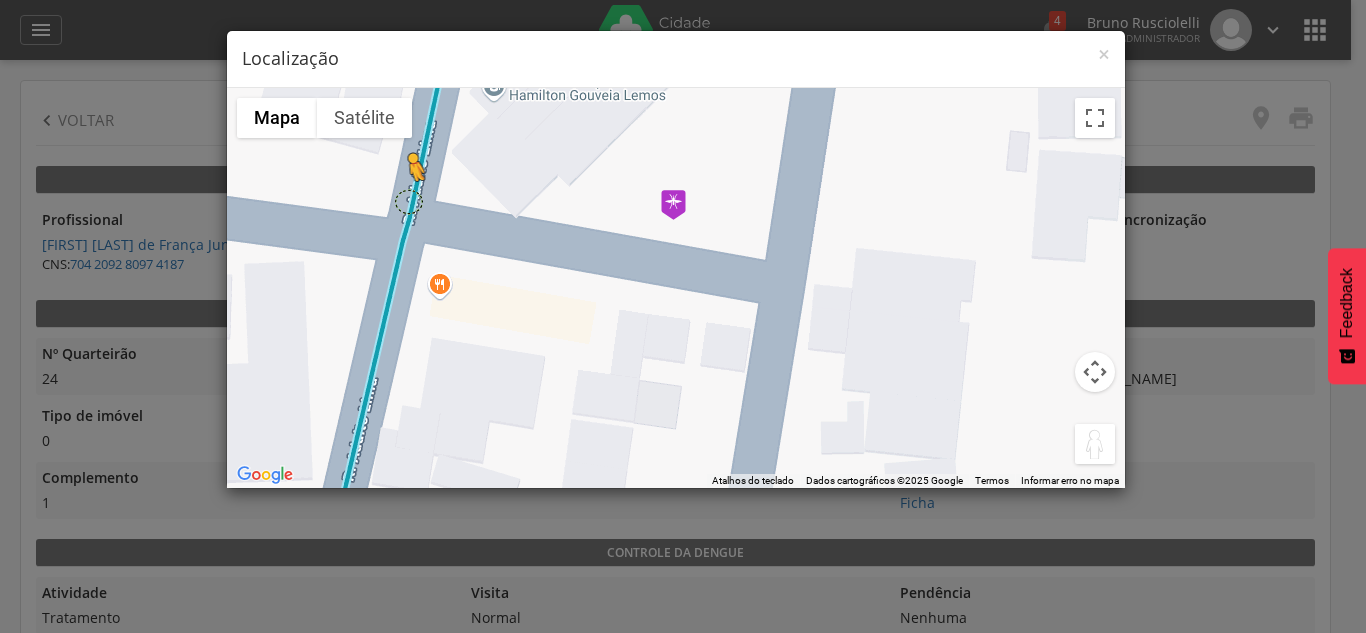 drag, startPoint x: 1095, startPoint y: 453, endPoint x: 404, endPoint y: 195, distance: 737.59406 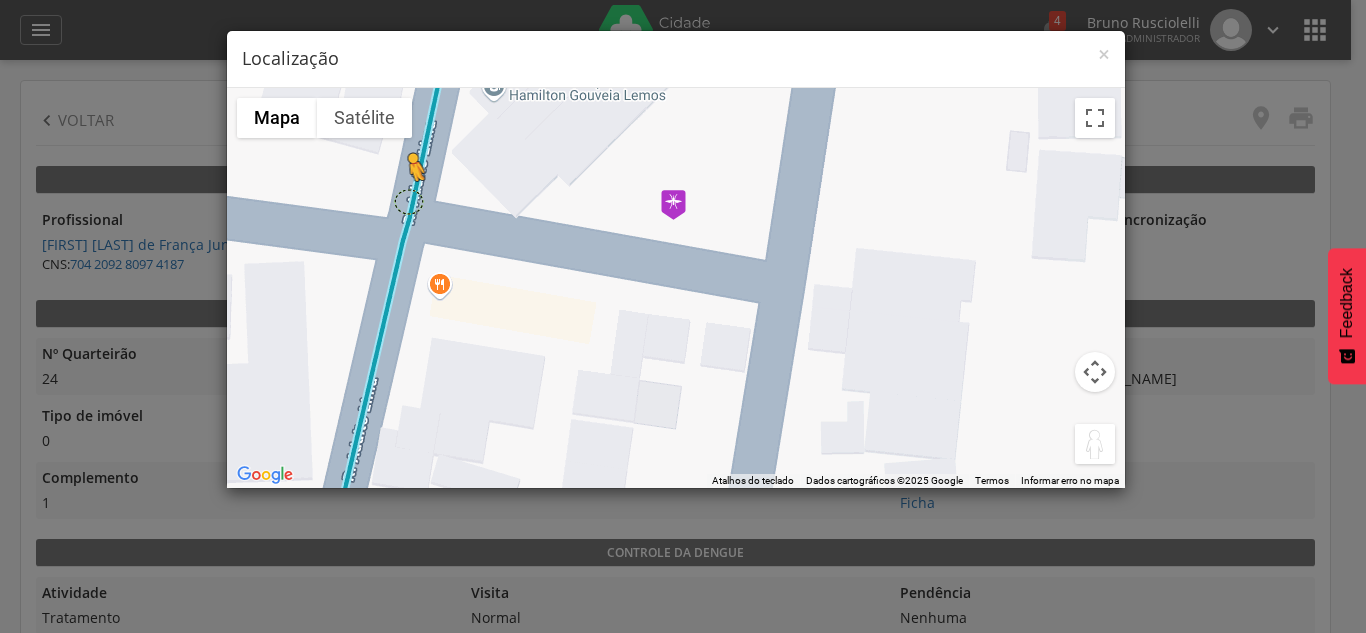 click on "Pressione as teclas Alt + Enter para ativar o recurso de arrastar com o teclado. Depois disso, use as teclas de seta para mover o marcador. Pressione a tecla Enter quando quiser parar de arrastar. Para cancelar, pressione Esc. Carregando... Mapa Relevo Satélite Marcadores Atalhos do teclado Dados do mapa Dados cartográficos ©2025 Google Dados cartográficos ©2025 Google 10 m  Clique para alternar entre unidades métricas e imperiais Termos Informar erro no mapa" at bounding box center [676, 288] 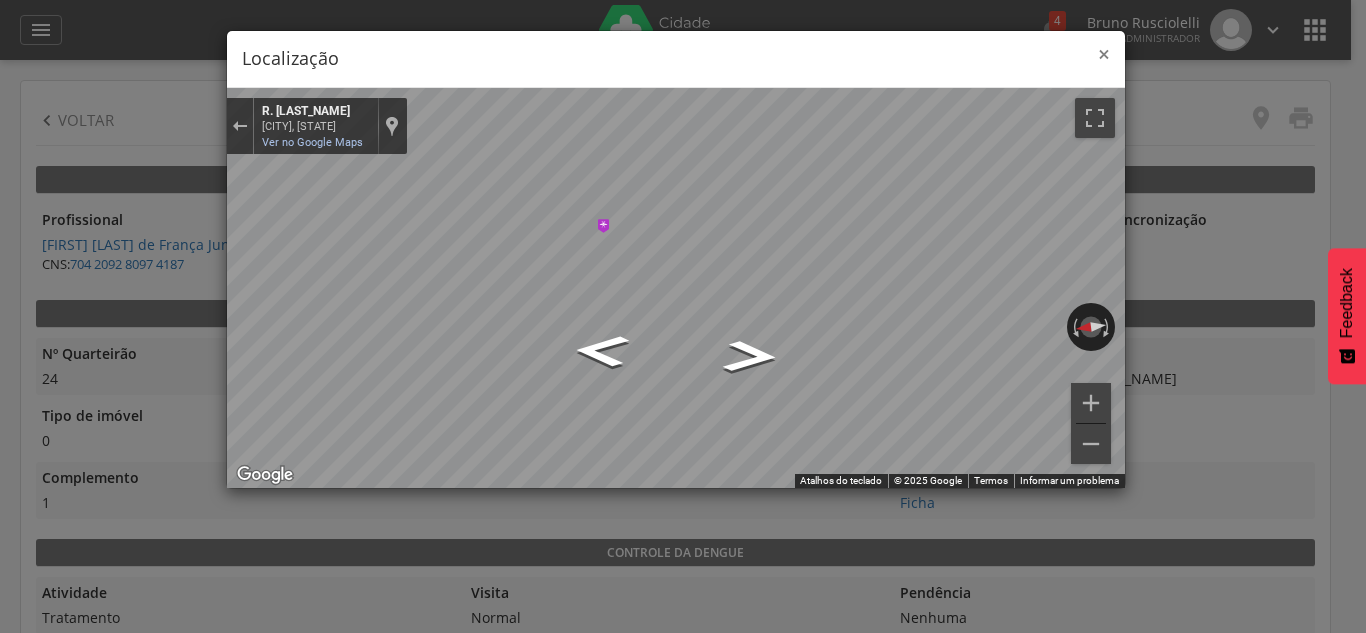click on "×" at bounding box center (1104, 54) 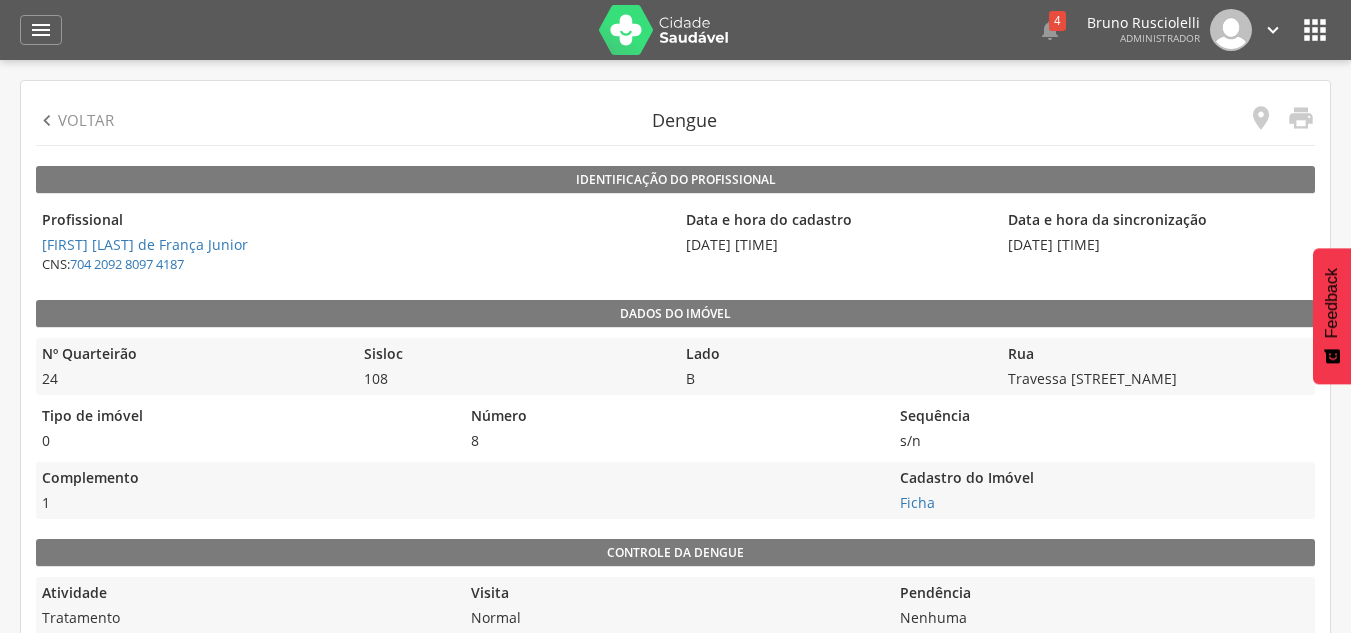 click on "
Voltar" at bounding box center (75, 120) 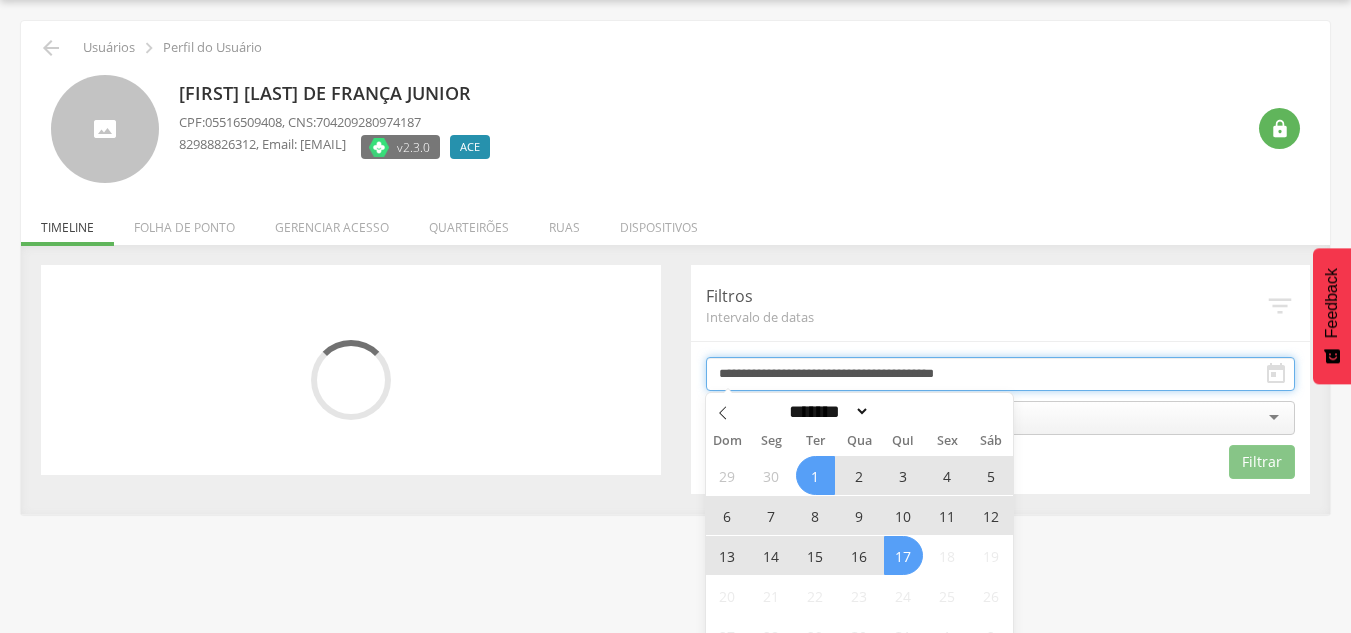 click on "
Dashboard
Supervisão
Produtividade
Mapa da cidade
Mapa de cobertura
Ranking
App desatualizado
Última sincronização
Painel de monitoramento
Indicadores
Bolsa Família
Colo de Útero e Mama
Controle Aedes
Controle DCNT
Mortalidade Infantil
Mortalidade Materna
Saúde Mental
Pessoas com Deficiência
Pré-Natal
Puericultura
Sala de situação
Mapa dinâmico
Buscas ativas
Indivíduos
Admin
Mapeamento
Ruas
Localidades
Tipos de mapeamento
Endemias
Indicadores Entomólogicos
Supervisão
Mapa de endemias
Ranking do ACE
Acompanhamento PNCD
Gerenciar
Ciclos
Estratos
Atividades" at bounding box center (675, 256) 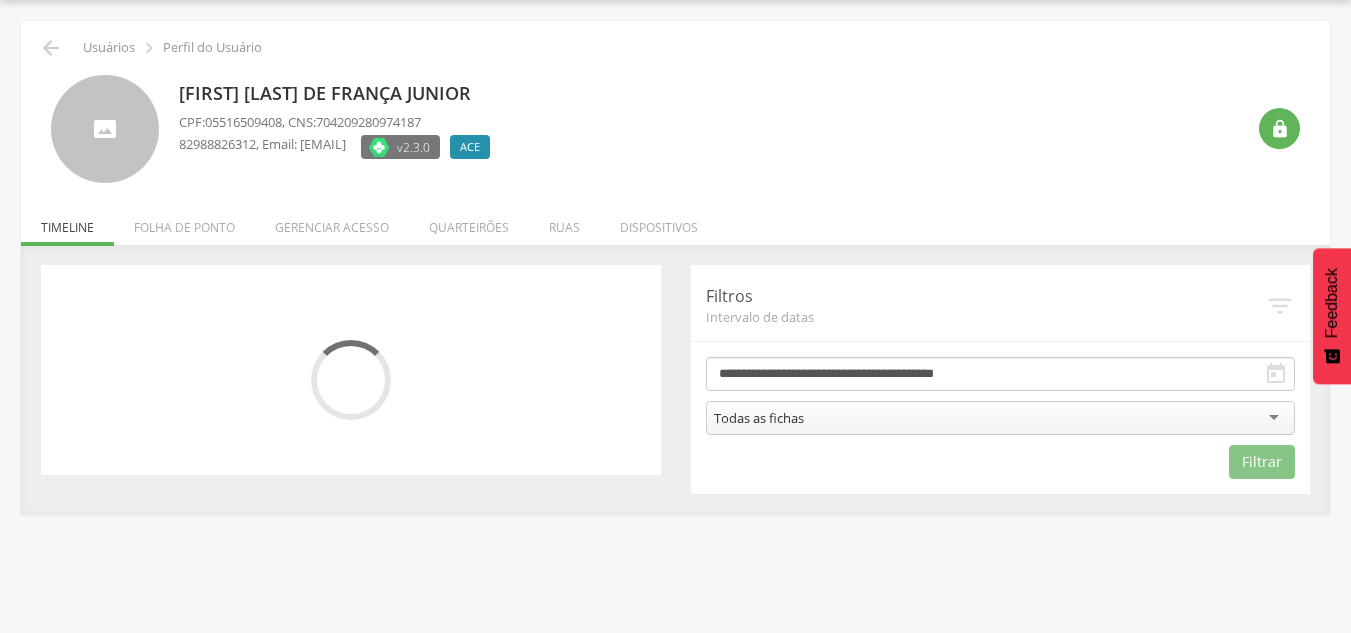 click on "**********" at bounding box center (1001, 379) 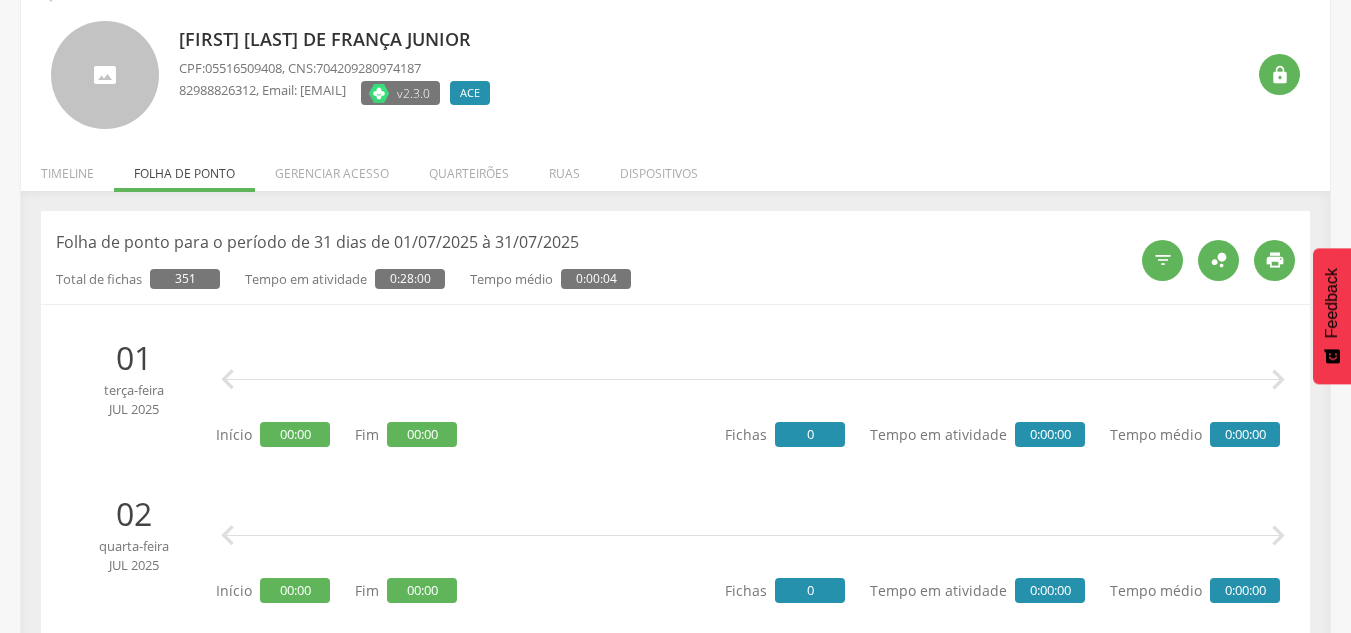 scroll, scrollTop: 160, scrollLeft: 0, axis: vertical 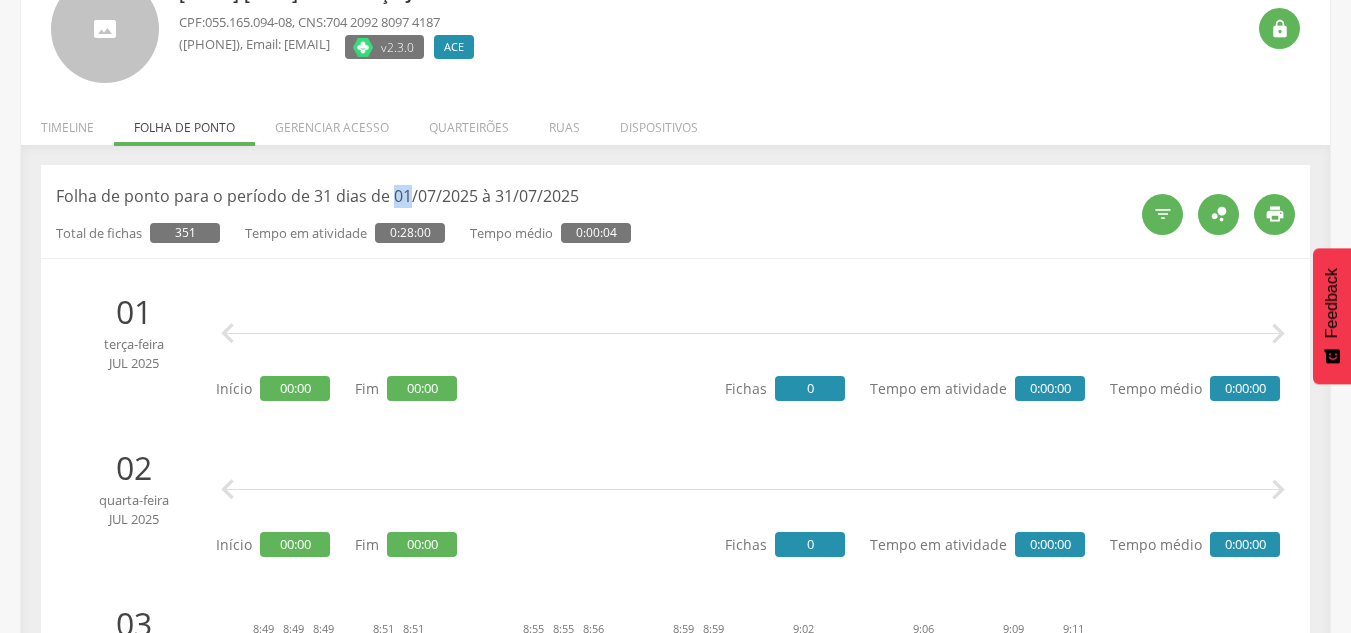 drag, startPoint x: 393, startPoint y: 195, endPoint x: 409, endPoint y: 194, distance: 16.03122 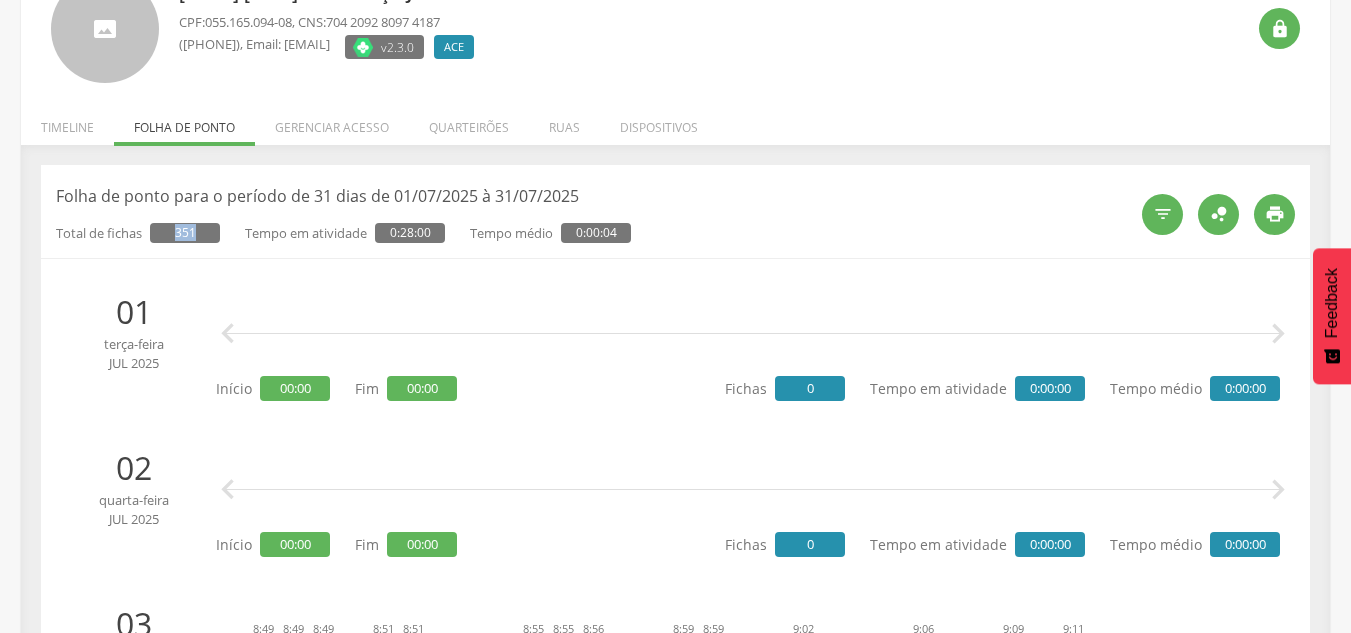 drag, startPoint x: 166, startPoint y: 230, endPoint x: 209, endPoint y: 234, distance: 43.185646 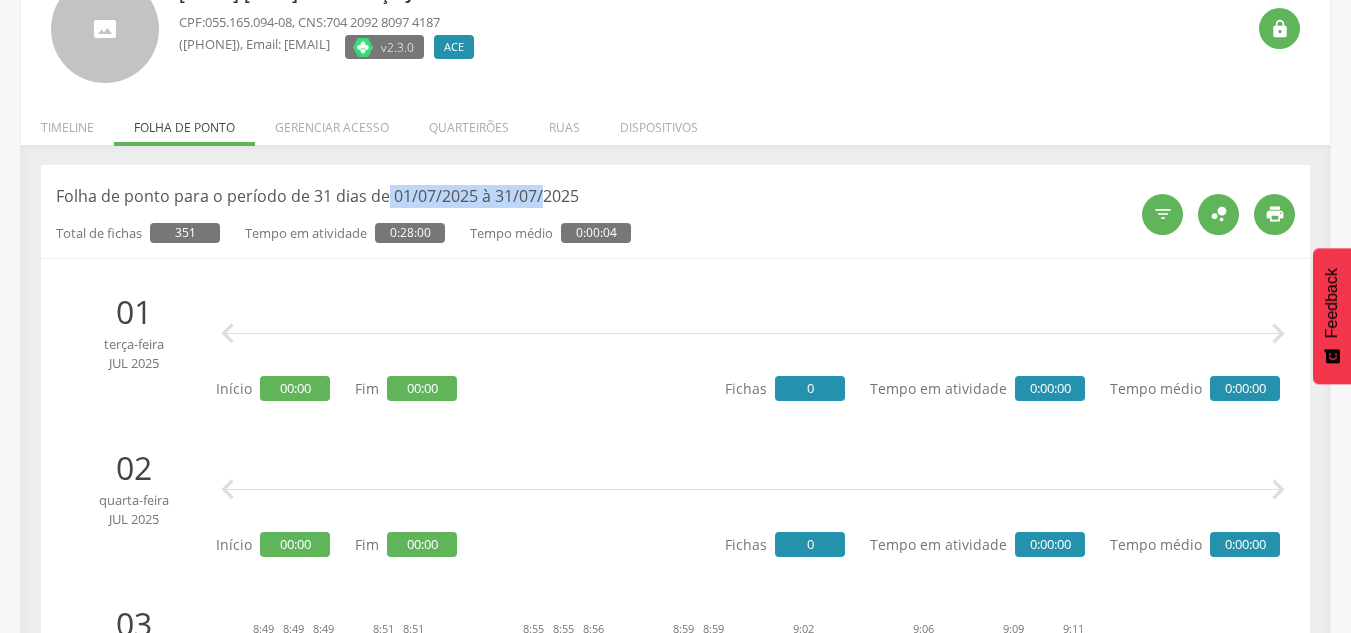 drag, startPoint x: 387, startPoint y: 190, endPoint x: 541, endPoint y: 206, distance: 154.82893 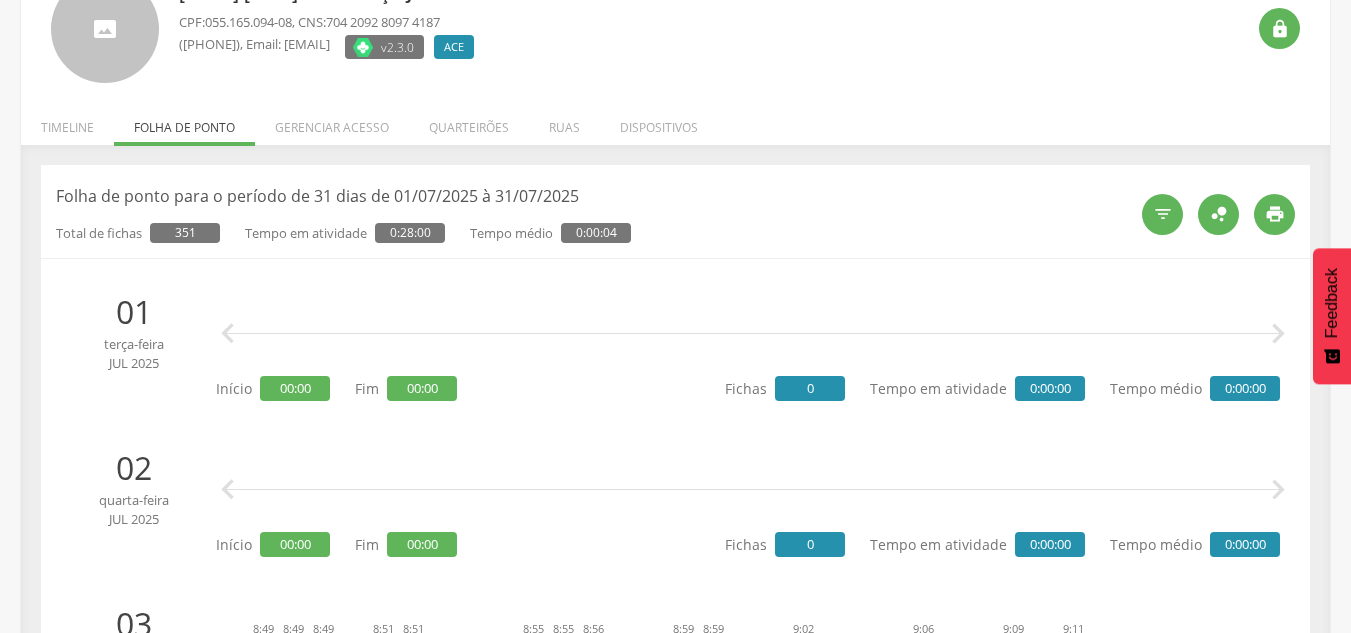 click on "Tempo em atividade  0:28:00" at bounding box center (345, 233) 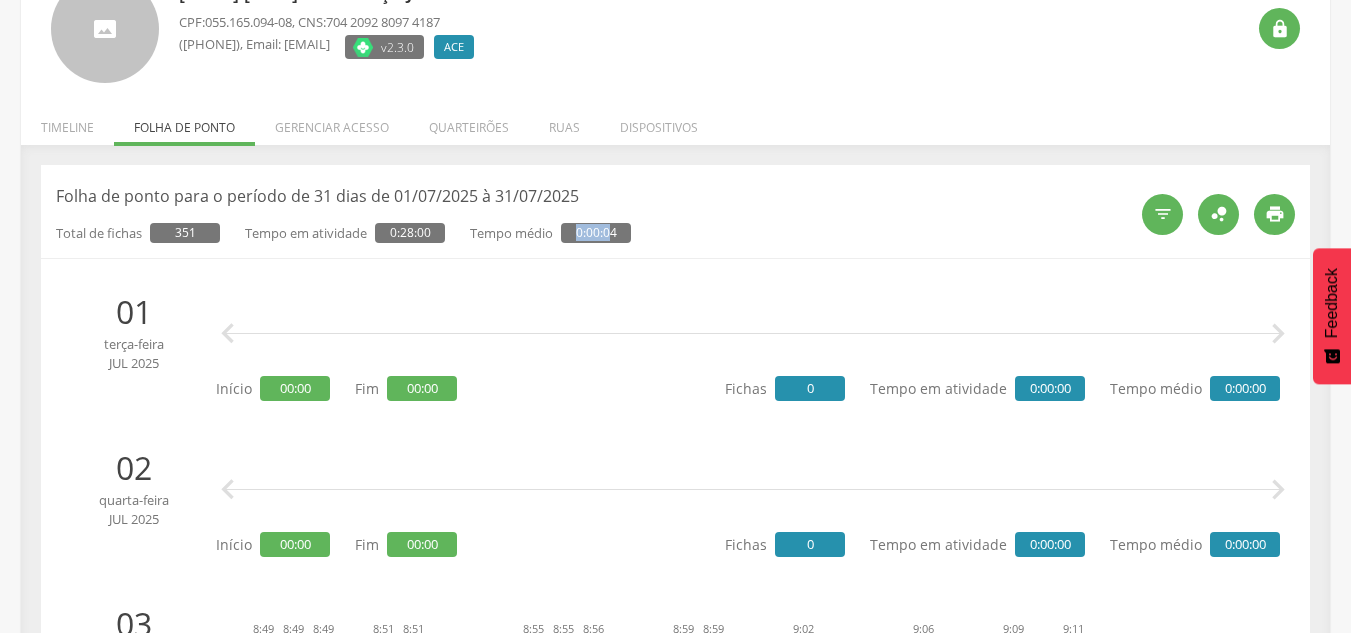 drag, startPoint x: 613, startPoint y: 231, endPoint x: 648, endPoint y: 227, distance: 35.22783 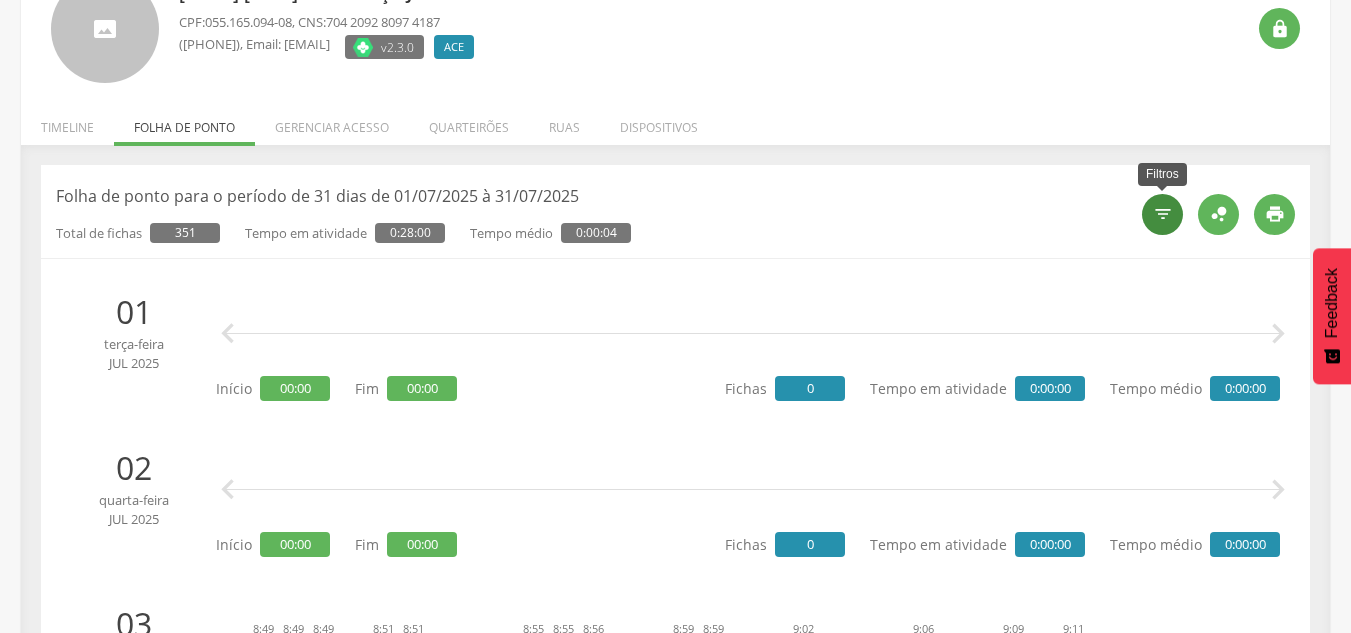 click on "" at bounding box center [1163, 214] 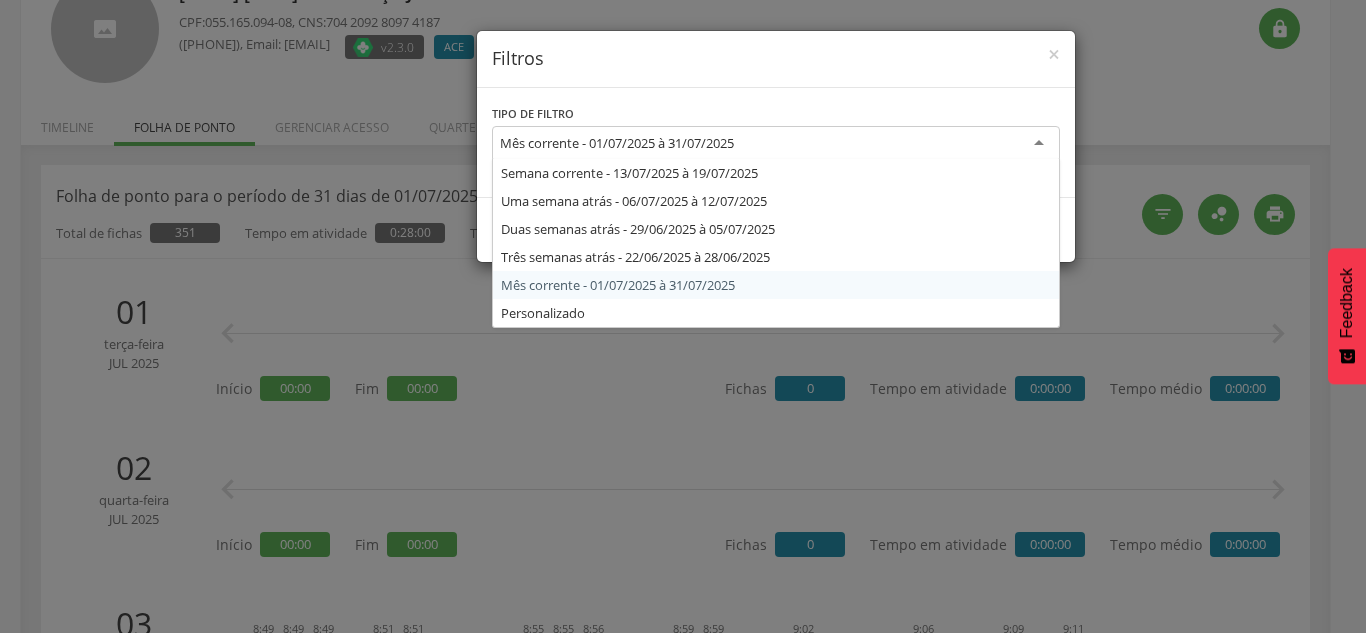 click on "Mês corrente - 01/07/2025 à 31/07/2025" at bounding box center [776, 144] 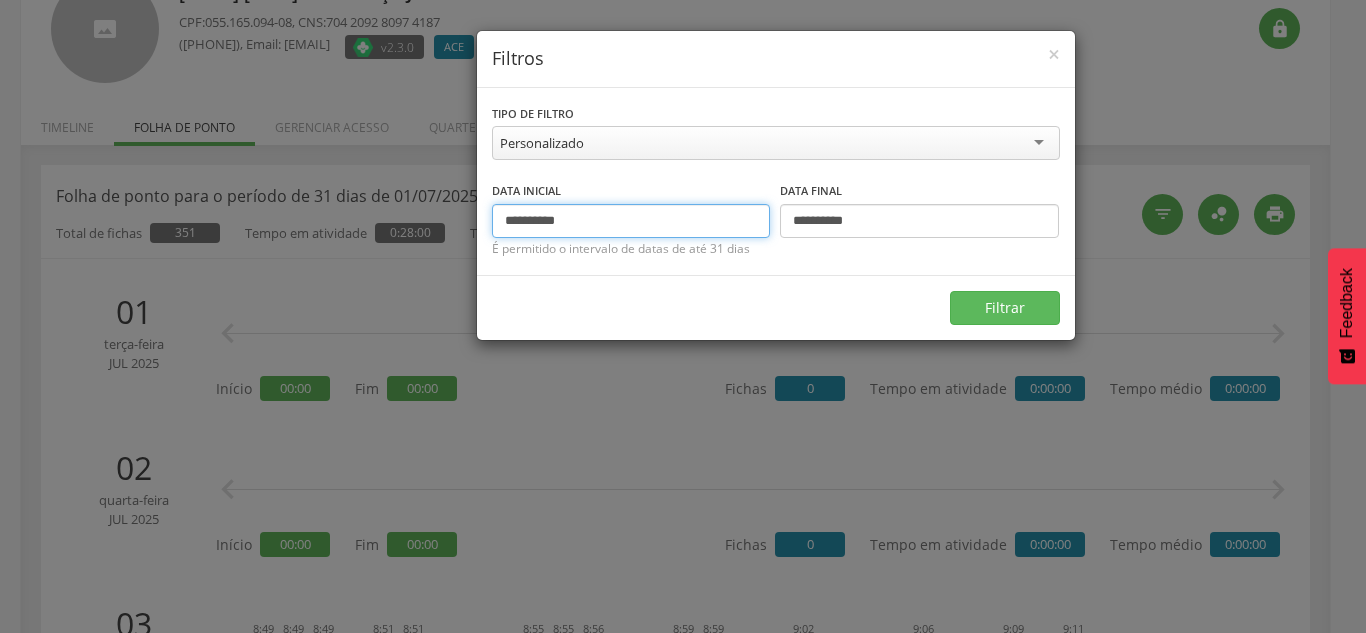 drag, startPoint x: 590, startPoint y: 219, endPoint x: 493, endPoint y: 204, distance: 98.15294 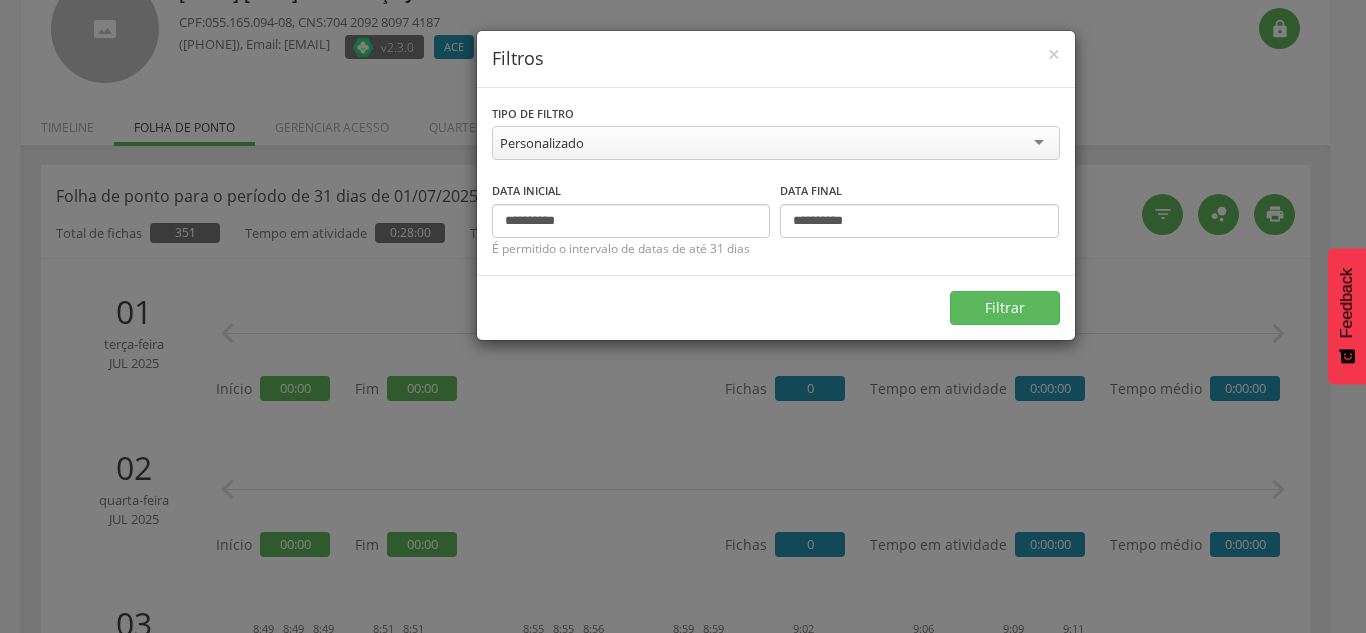 click on "×
Filtros" at bounding box center [776, 59] 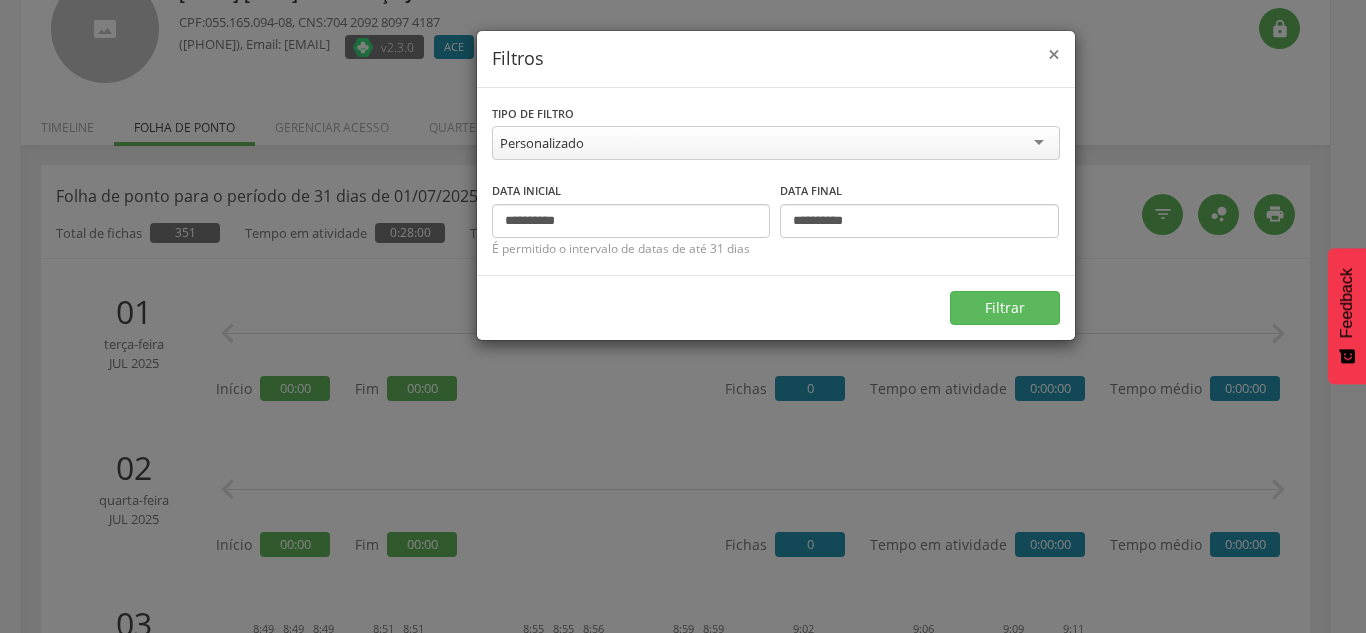 click on "×" at bounding box center (1054, 54) 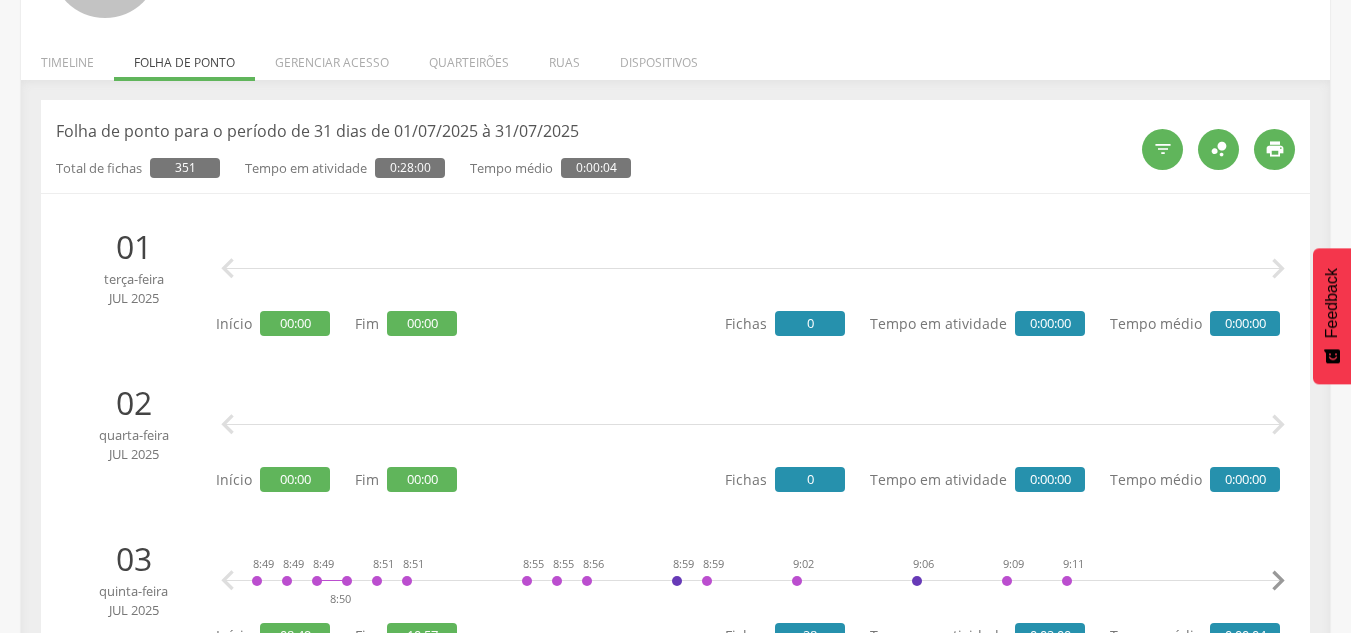 scroll, scrollTop: 260, scrollLeft: 0, axis: vertical 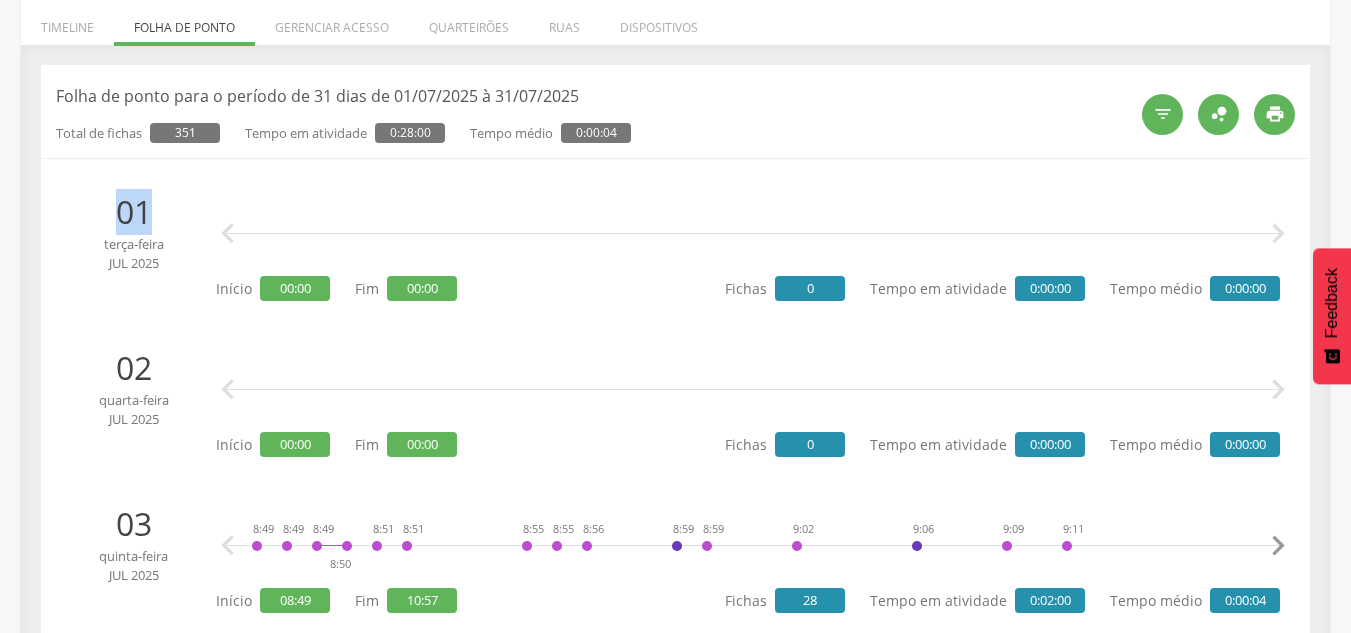 drag, startPoint x: 118, startPoint y: 213, endPoint x: 160, endPoint y: 213, distance: 42 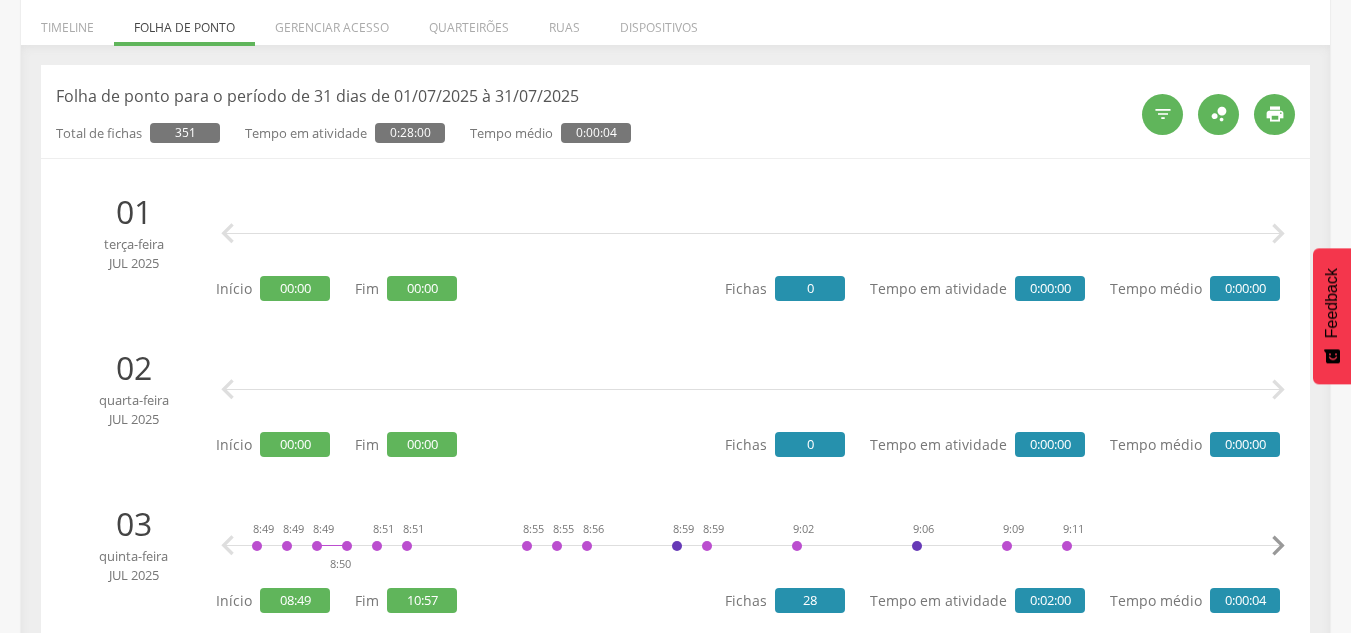 click on "jul 2025" at bounding box center (133, 263) 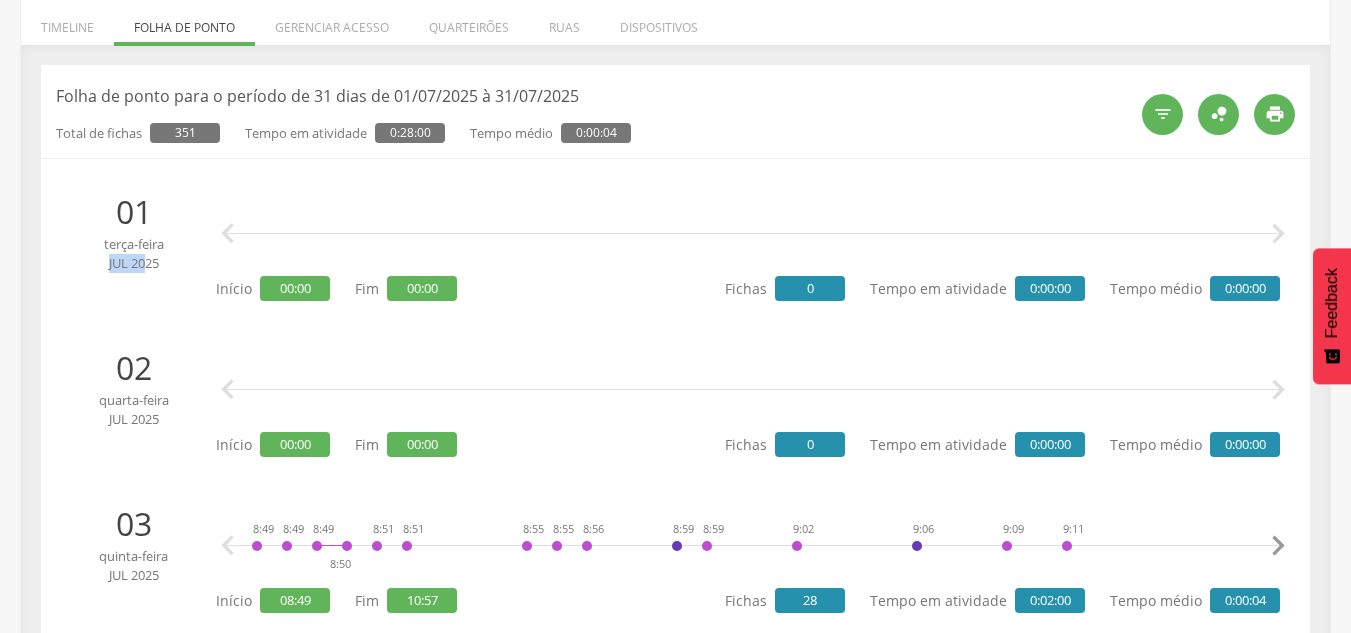 drag, startPoint x: 106, startPoint y: 265, endPoint x: 145, endPoint y: 264, distance: 39.012817 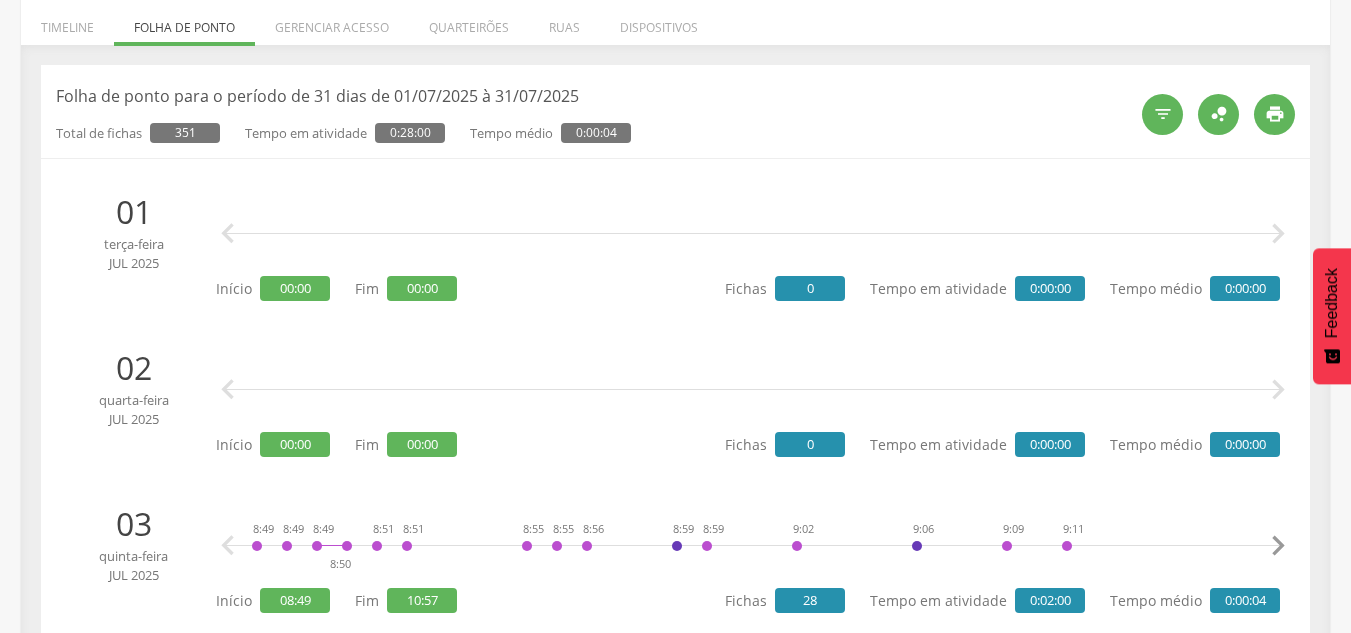 drag, startPoint x: 153, startPoint y: 209, endPoint x: 311, endPoint y: 209, distance: 158 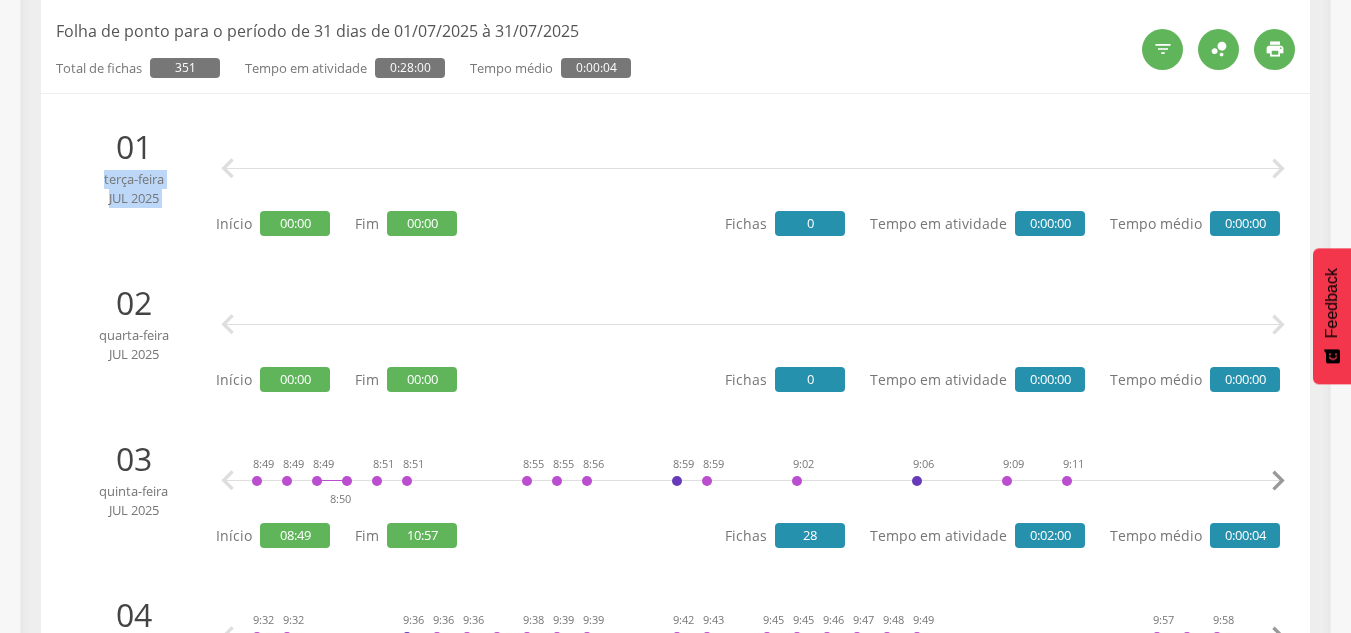 scroll, scrollTop: 360, scrollLeft: 0, axis: vertical 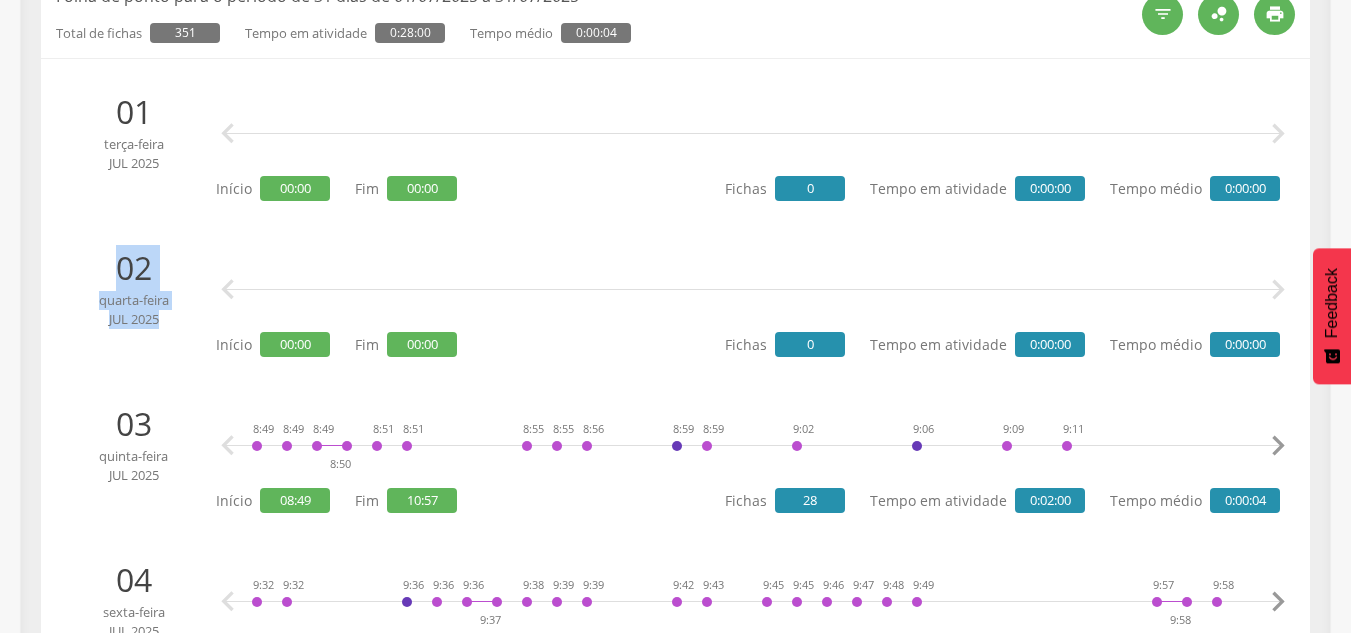 drag, startPoint x: 99, startPoint y: 255, endPoint x: 492, endPoint y: 327, distance: 399.541 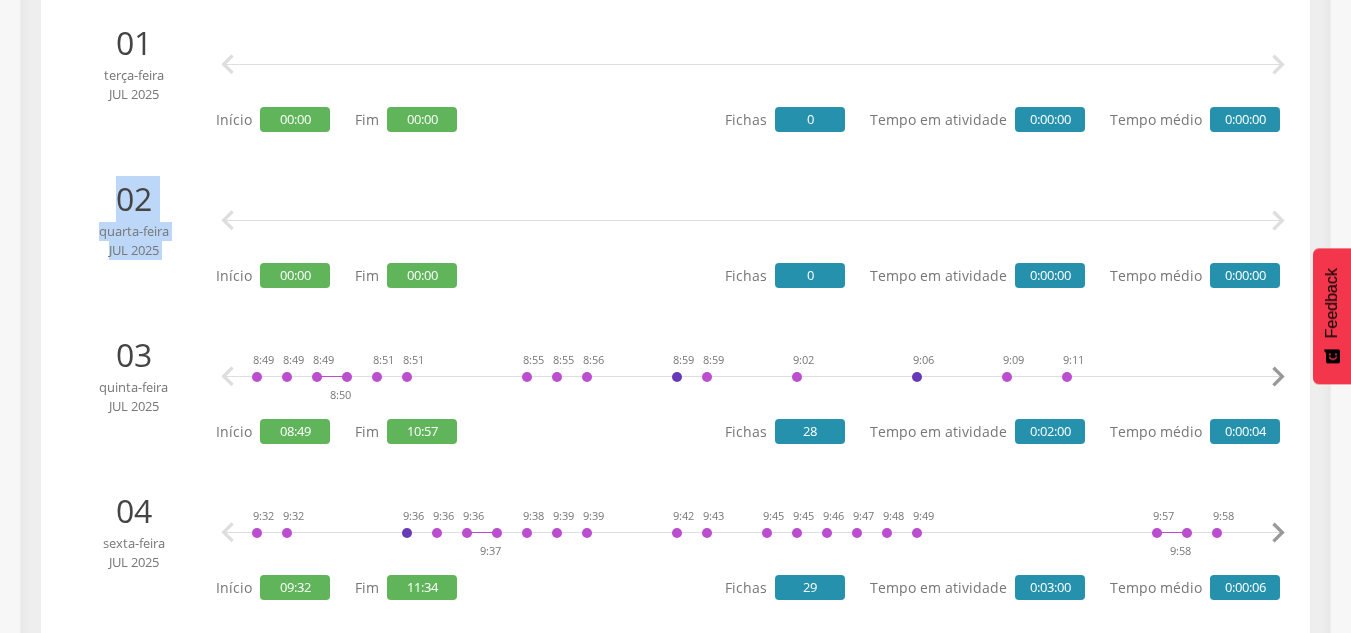 scroll, scrollTop: 460, scrollLeft: 0, axis: vertical 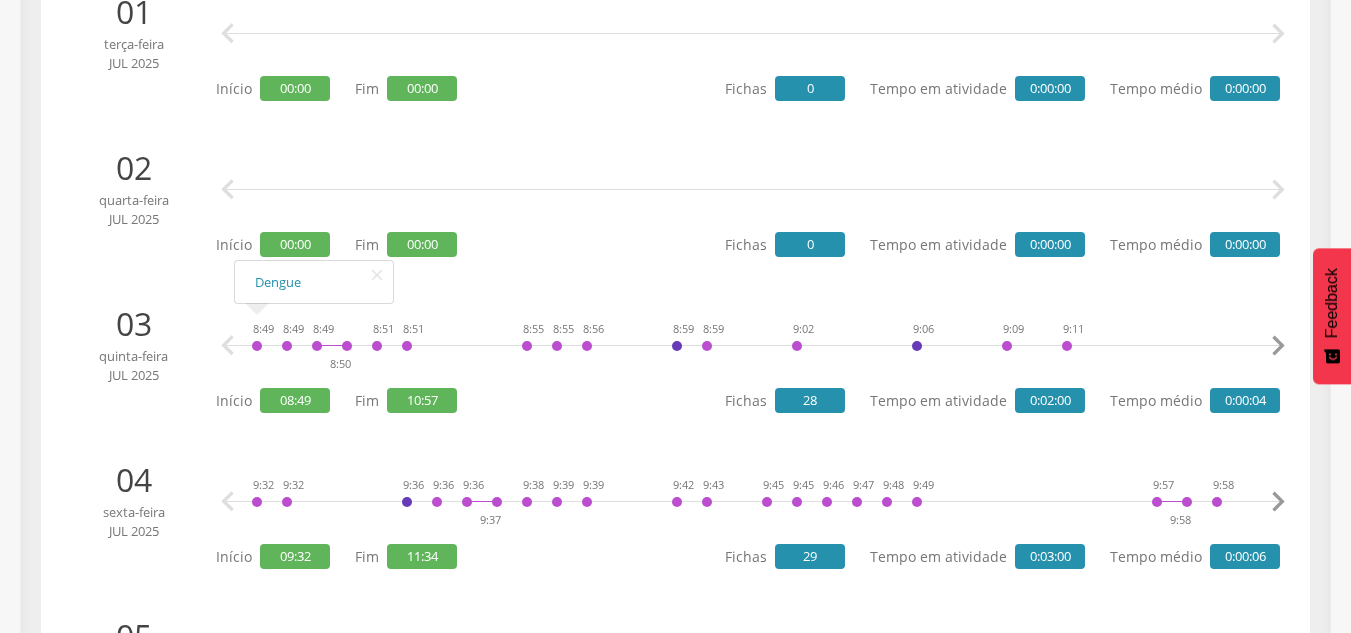 click on "10:57" at bounding box center [422, 400] 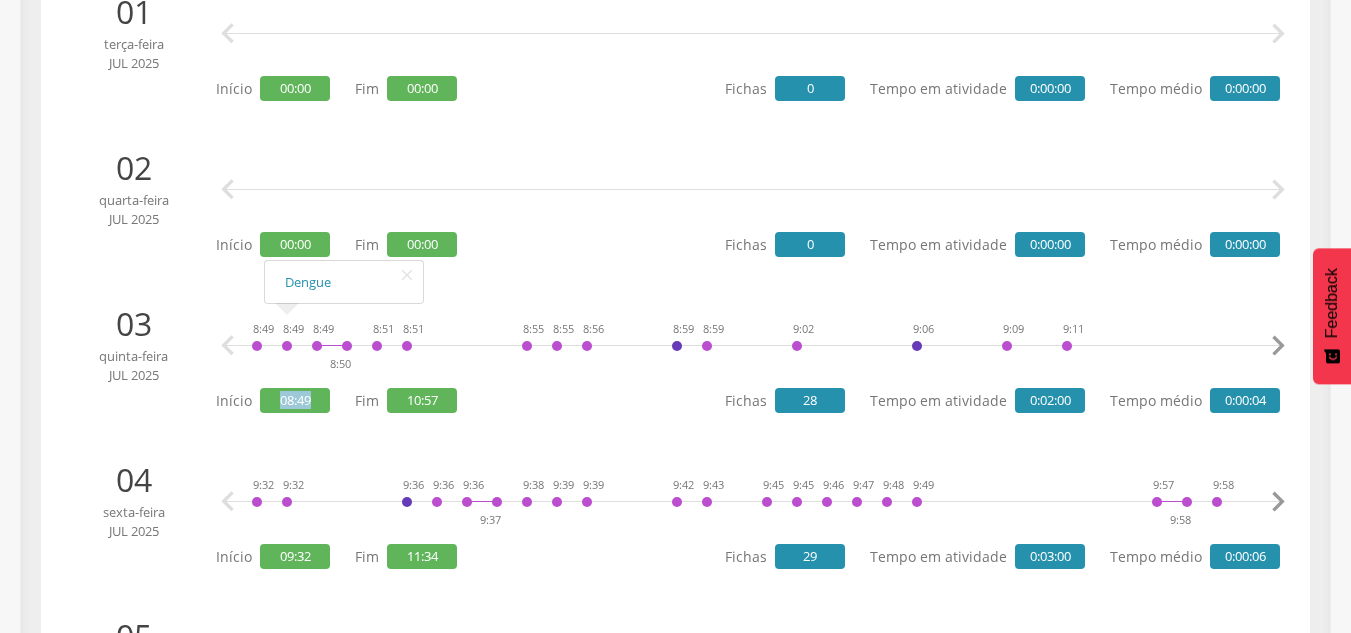 drag, startPoint x: 274, startPoint y: 398, endPoint x: 312, endPoint y: 406, distance: 38.832977 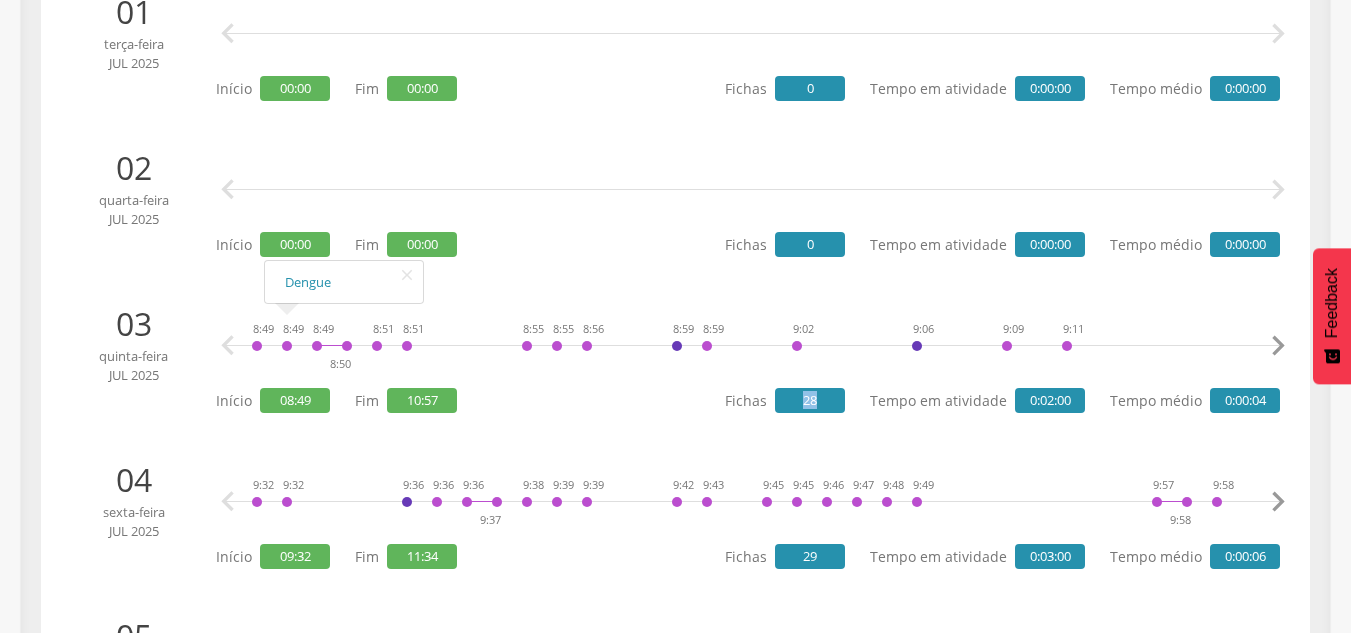 drag, startPoint x: 832, startPoint y: 402, endPoint x: 802, endPoint y: 403, distance: 30.016663 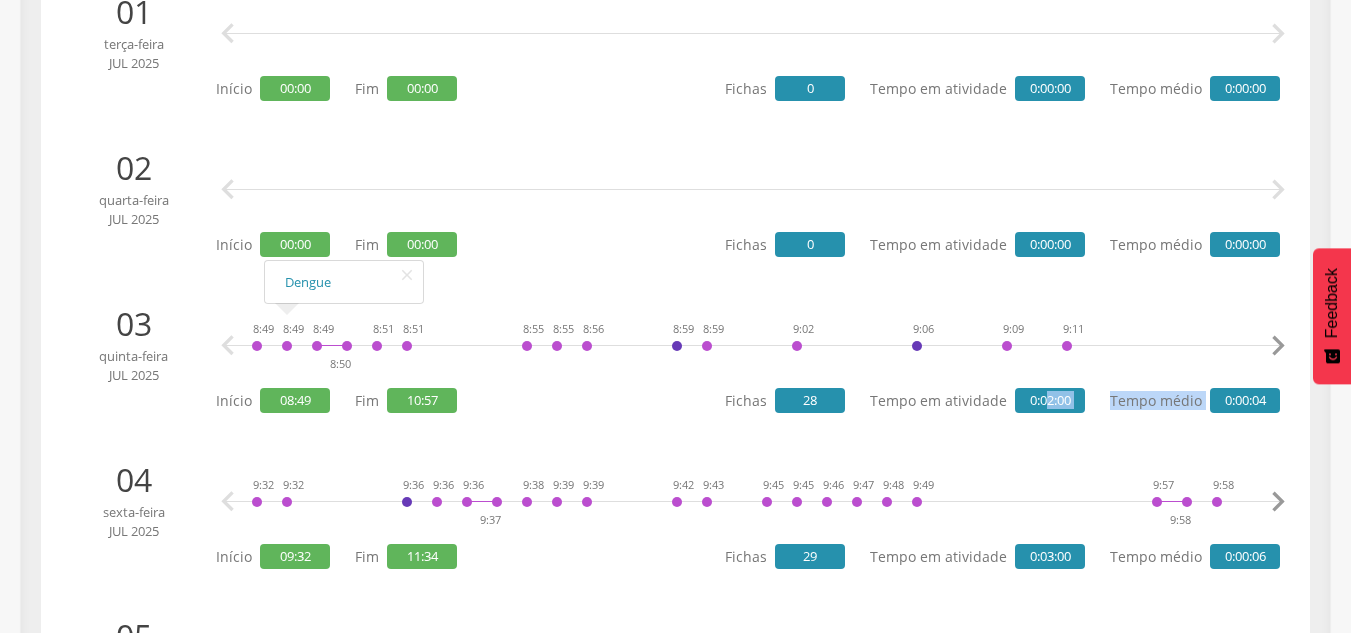 drag, startPoint x: 1050, startPoint y: 407, endPoint x: 1111, endPoint y: 411, distance: 61.13101 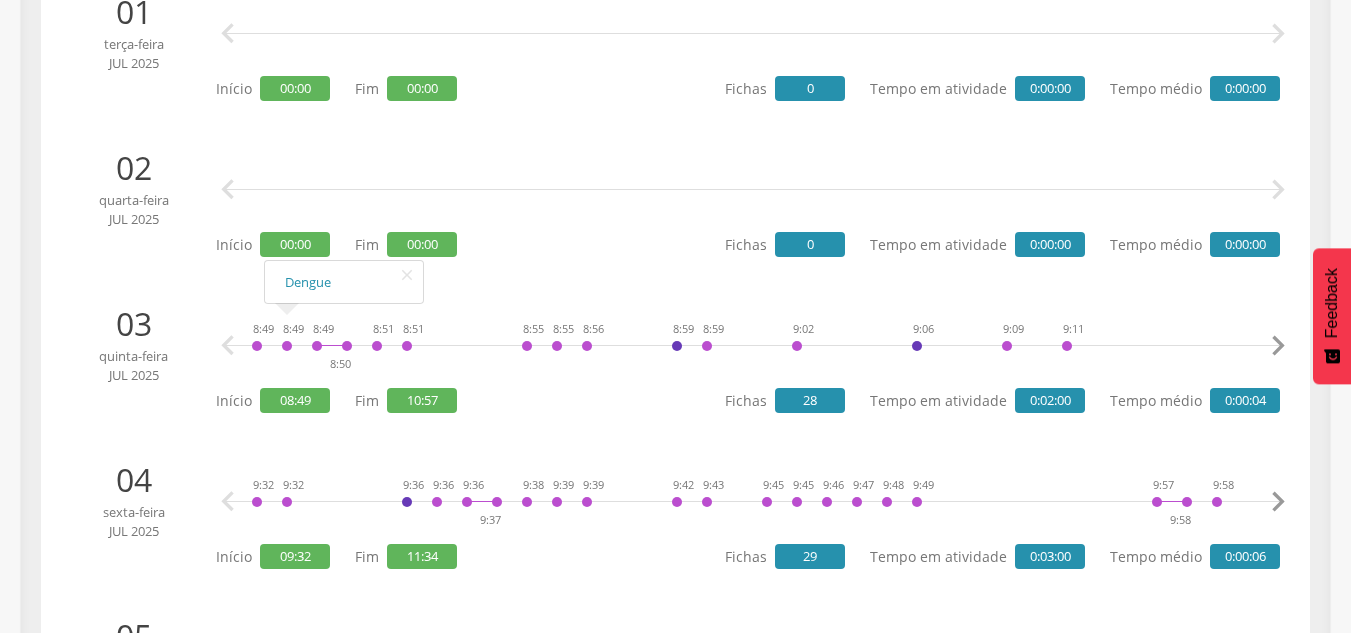 click on "03 [DAY] [MONTH] [YEAR] 8:49 8:49 8:49 8:50 8:51 8:51 8:55 8:55 8:56 8:59 8:59 9:02 9:06 9:09 9:11 10:24 10:25 10:25 10:25 10:54 10:54 10:55 10:55 10:55 10:56 10:56 10:56 10:57 10:57 10:57 Dengue      Início  08:49 Fim  10:57 Fichas  28 Tempo em atividade  0:02:00 Tempo médio  0:00:04" at bounding box center (675, 359) 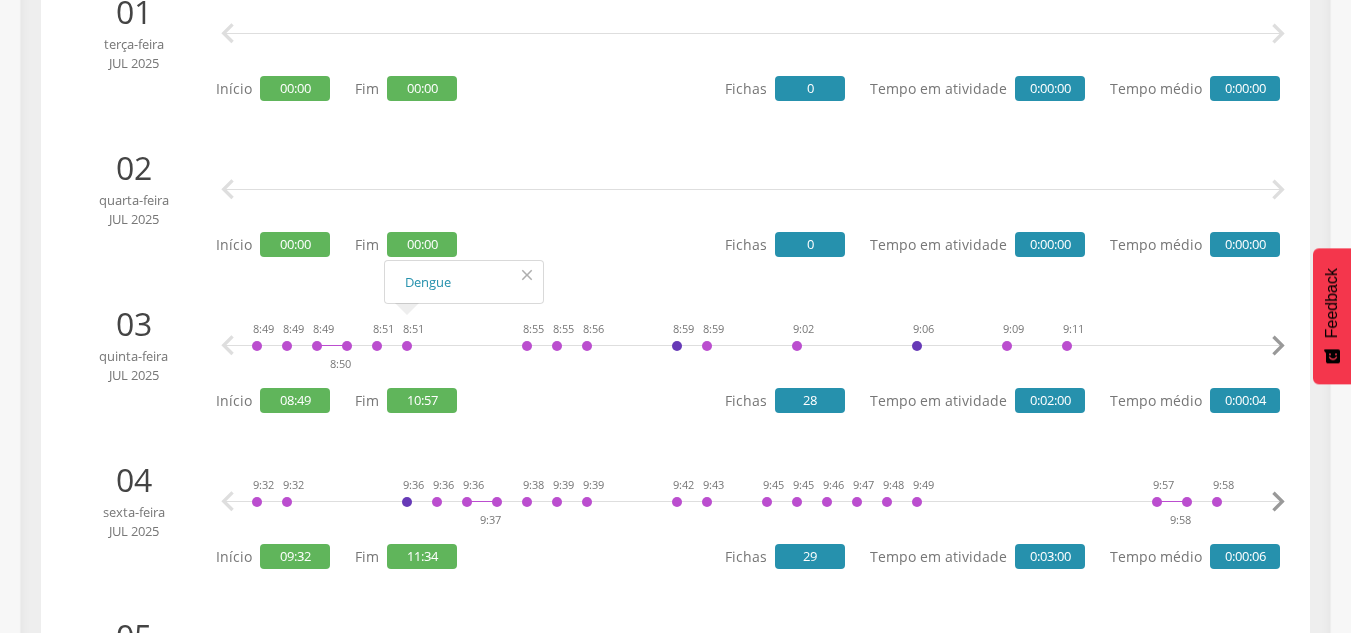 click on "" at bounding box center (527, 275) 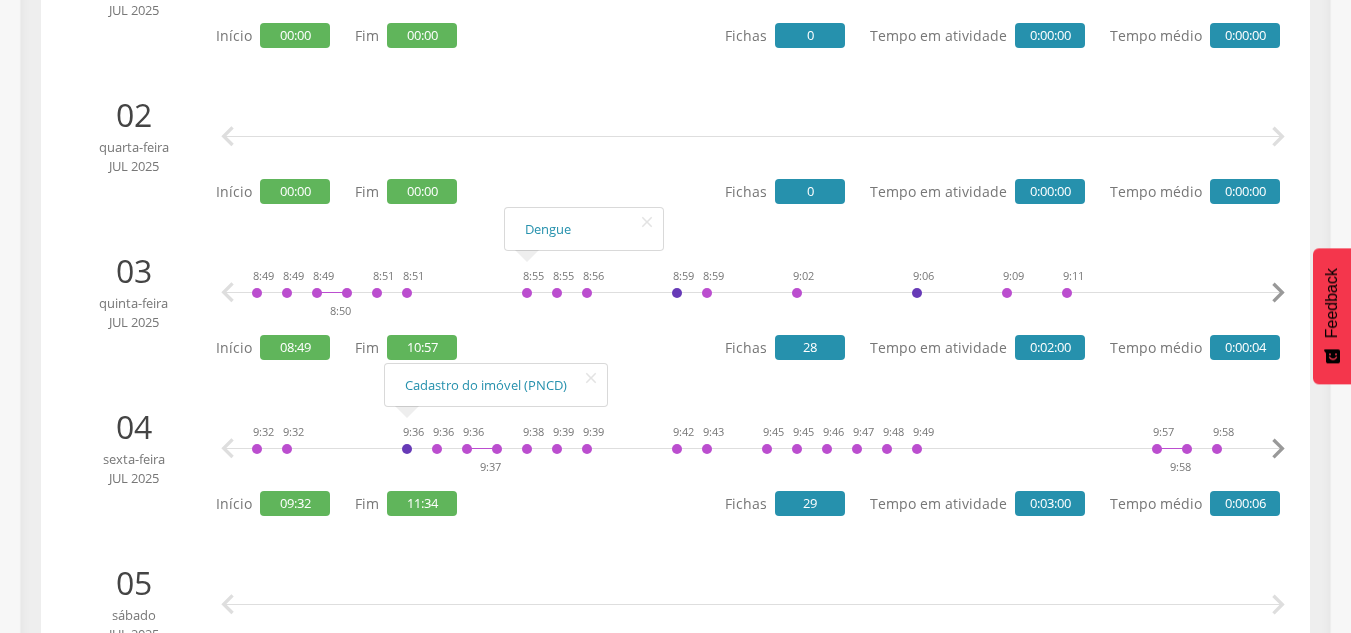 scroll, scrollTop: 560, scrollLeft: 0, axis: vertical 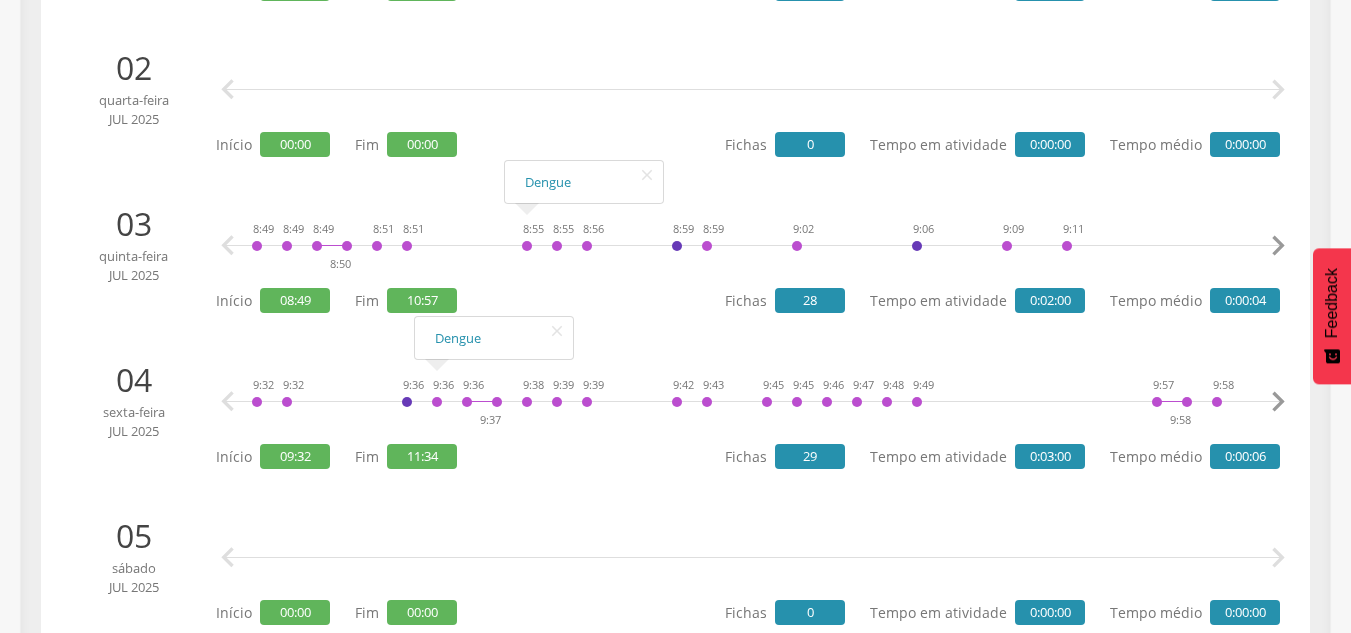 click on "01 [DAY] [MONTH] [YEAR]   Início  00:00 Fim  00:00 Fichas  0 Tempo em atividade  0:00:00 Tempo médio  0:00:00 02 [DAY] [MONTH] [YEAR]   Início  00:00 Fim  00:00 Fichas  0 Tempo em atividade  0:00:00 Tempo médio  0:00:00 03 [DAY] [MONTH] [YEAR] 8:49 8:49 8:49 8:50 8:51 8:51 8:55 8:55 8:56 8:59 8:59 9:02 9:06 9:09 9:11 10:24 10:25 10:25 10:25 10:54 10:54 10:55 10:55 10:55 10:56 10:56 10:56 10:57 10:57 10:57 Dengue      Início  08:49 Fim  10:57 Fichas  28 Tempo em atividade  0:02:00 Tempo médio  0:00:04 04 [DAY] [MONTH] [YEAR] 9:32 9:32 9:36 9:36 9:36 9:37 9:38 9:39 9:39 9:42 9:43 9:45 9:45 9:46 9:47 9:48 9:49 9:57 9:58 9:58 10:11 10:12 10:13 10:14 10:14 10:14 10:15 10:16 11:33 11:34 11:34 11:34 Dengue      Início  09:32 Fim  11:34 Fichas  29 Tempo em atividade  0:03:00 Tempo médio  0:00:06 05 [DAY] [MONTH] [YEAR]   Início  00:00 Fim  00:00 Fichas  0 Tempo em atividade  0:00:00 Tempo médio  0:00:00 06 [DAY] [MONTH] [YEAR]   Início  00:00 Fim  00:00 Fichas  0 07 " at bounding box center (675, 2287) 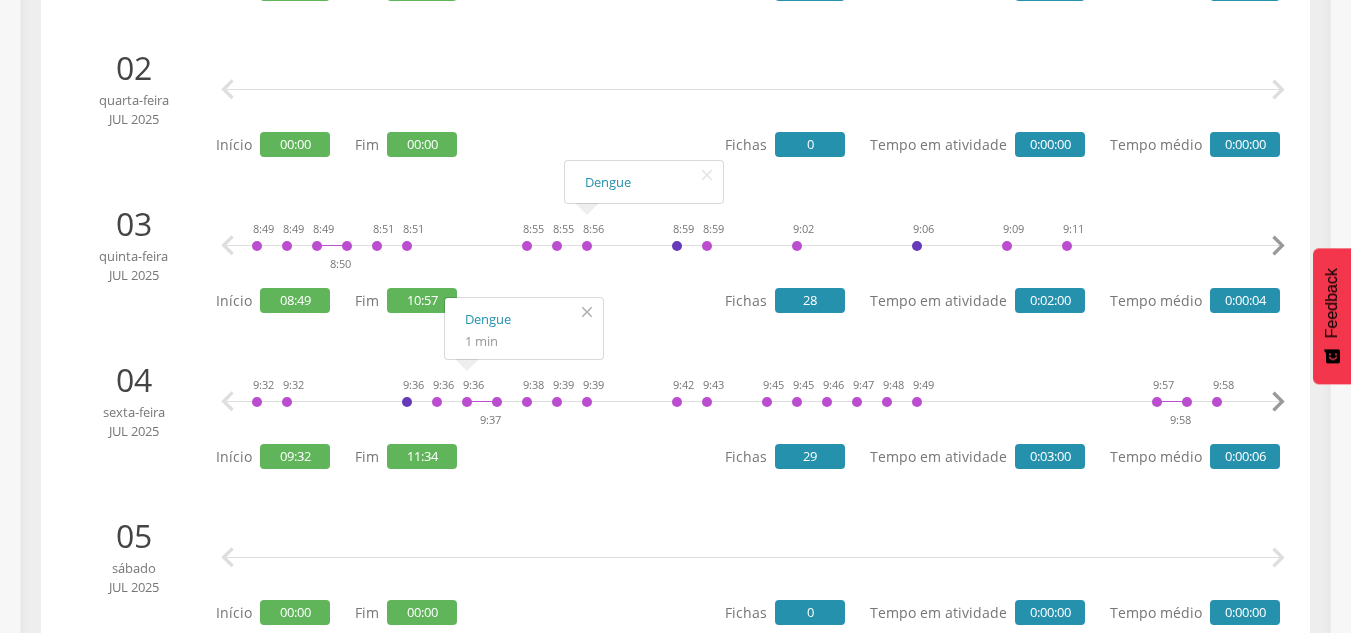 click on "" at bounding box center (587, 312) 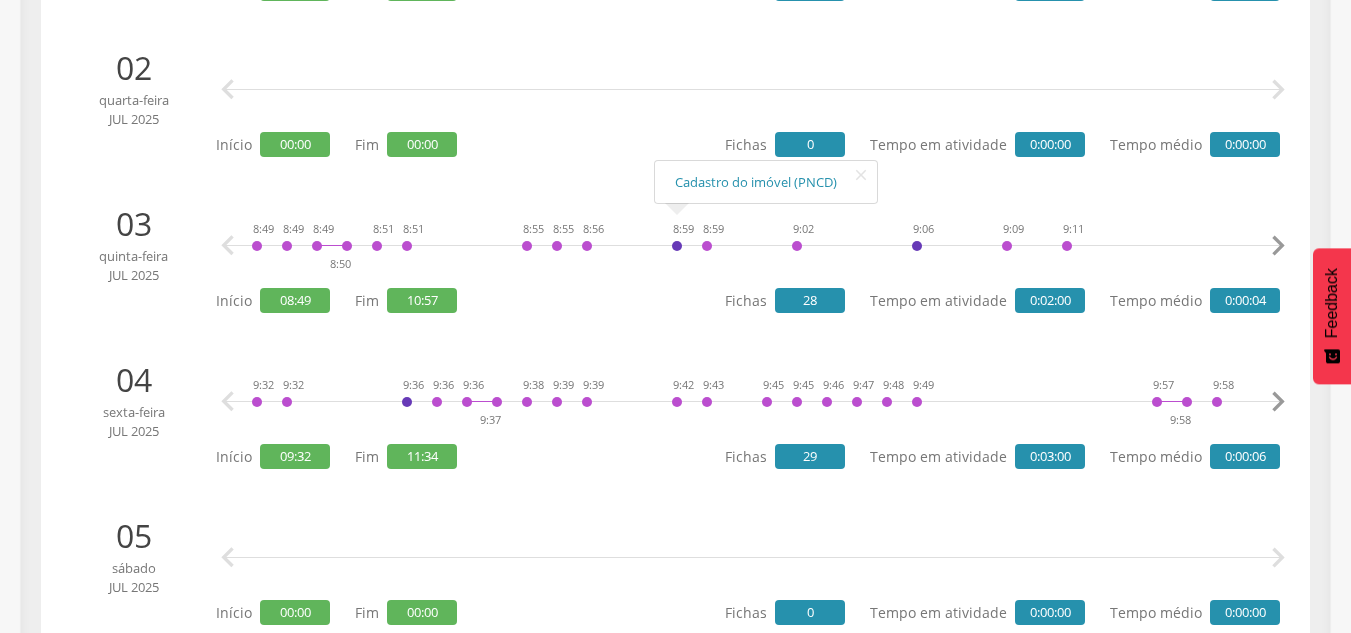click on "" at bounding box center [861, 175] 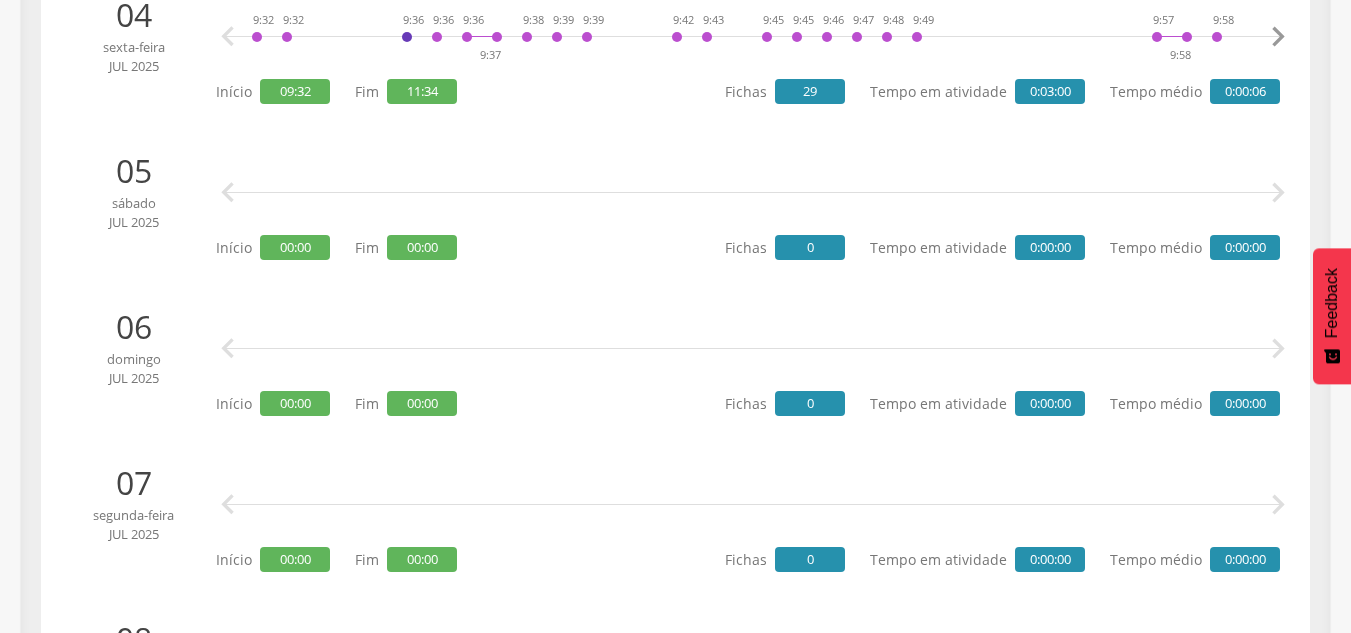 scroll, scrollTop: 960, scrollLeft: 0, axis: vertical 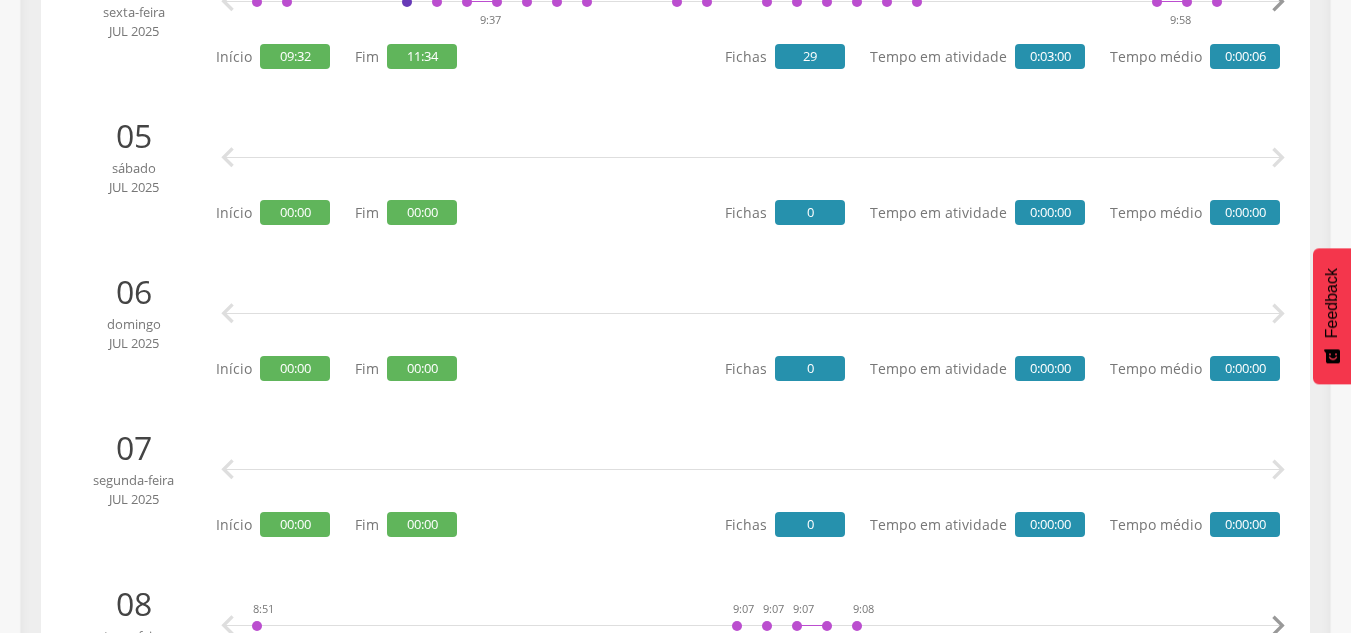 drag, startPoint x: 130, startPoint y: 154, endPoint x: 149, endPoint y: 153, distance: 19.026299 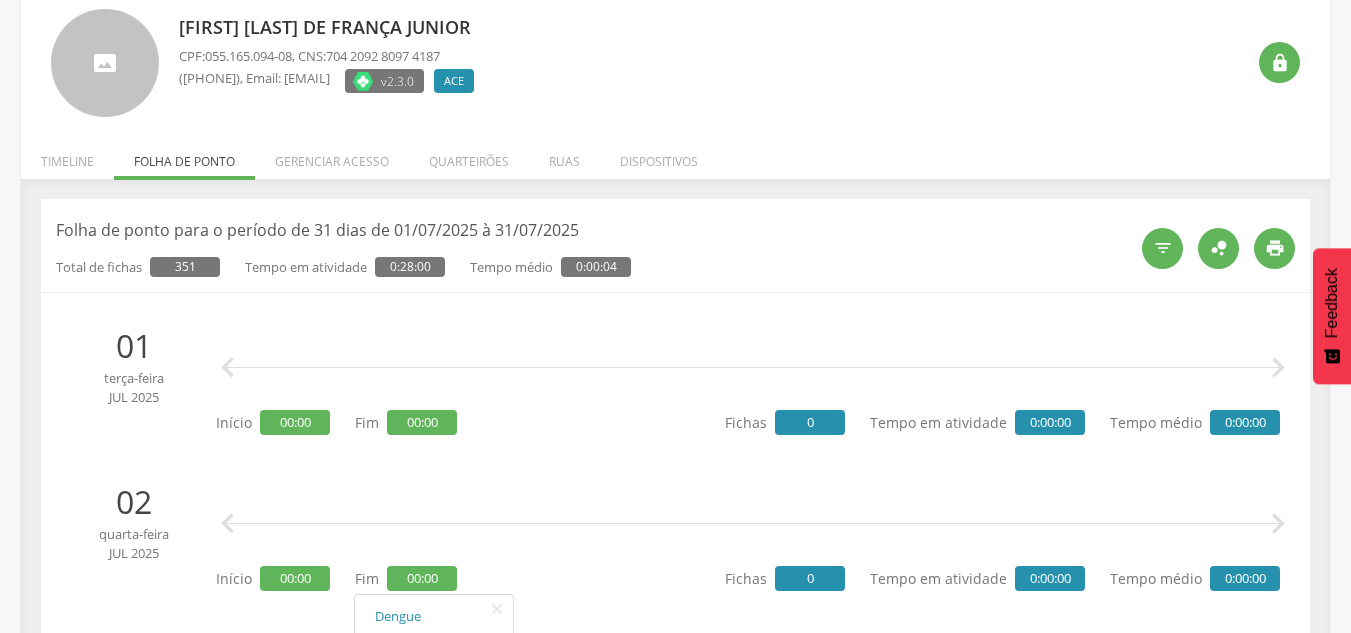 scroll, scrollTop: 0, scrollLeft: 0, axis: both 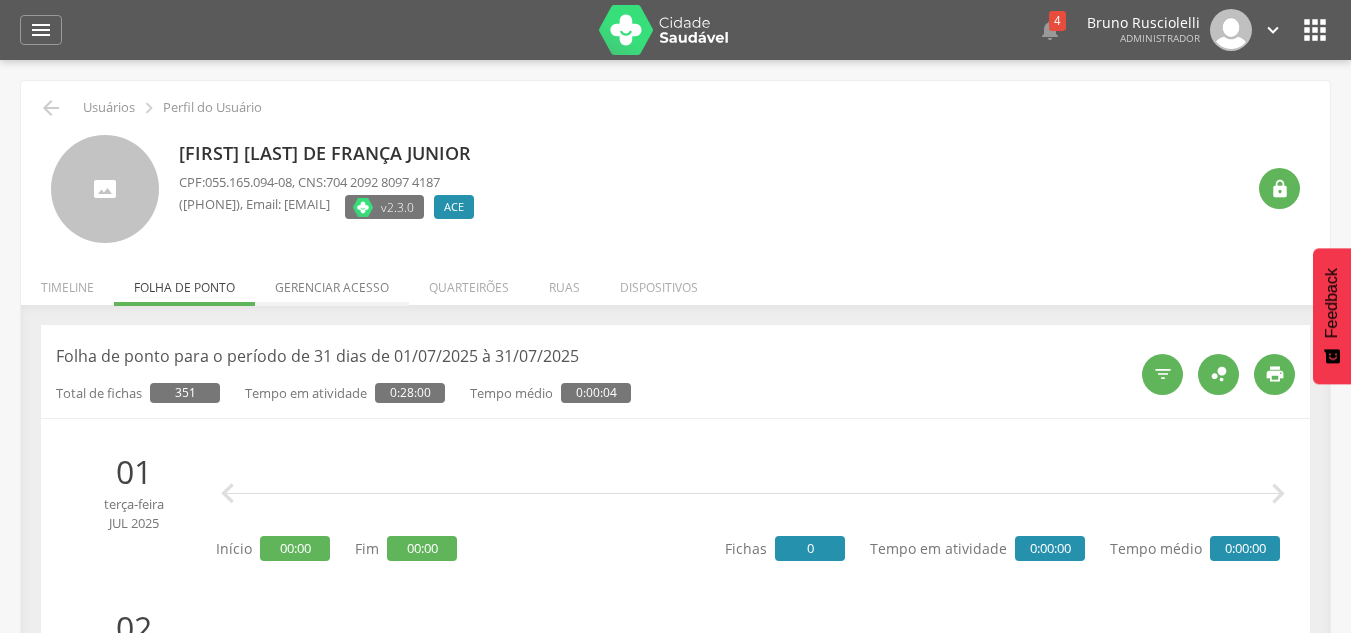 click on "Gerenciar acesso" at bounding box center [332, 282] 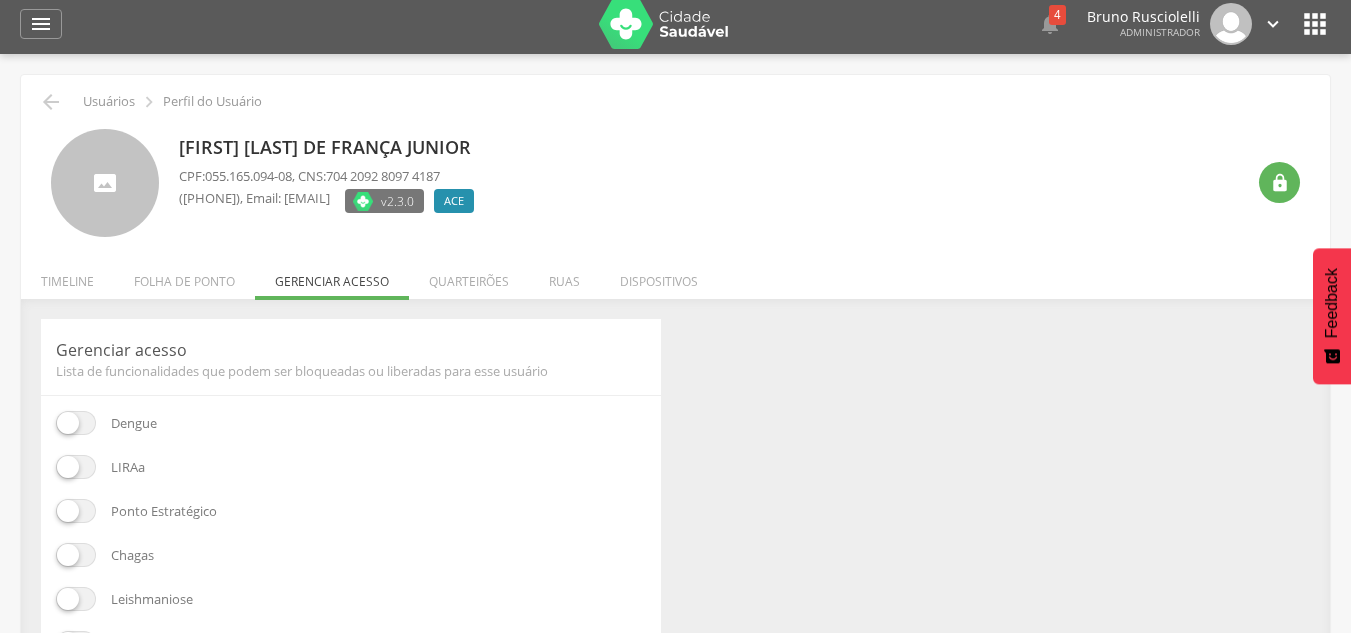 scroll, scrollTop: 158, scrollLeft: 0, axis: vertical 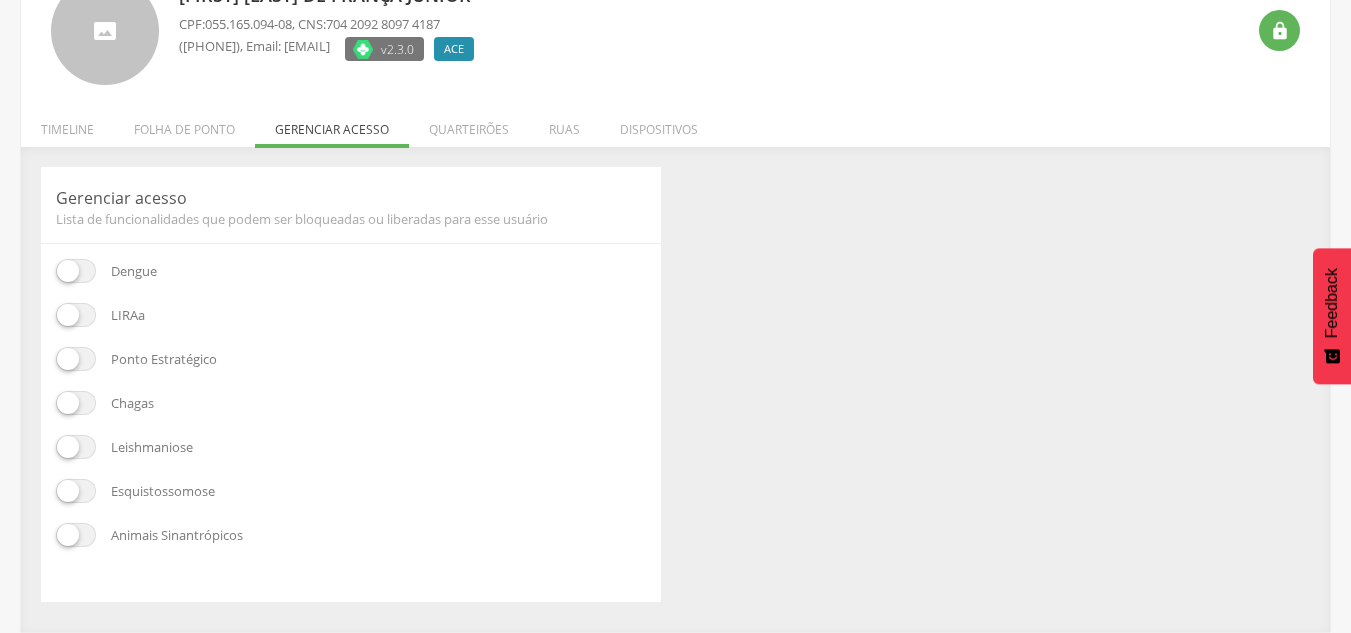 drag, startPoint x: 115, startPoint y: 353, endPoint x: 204, endPoint y: 358, distance: 89.140335 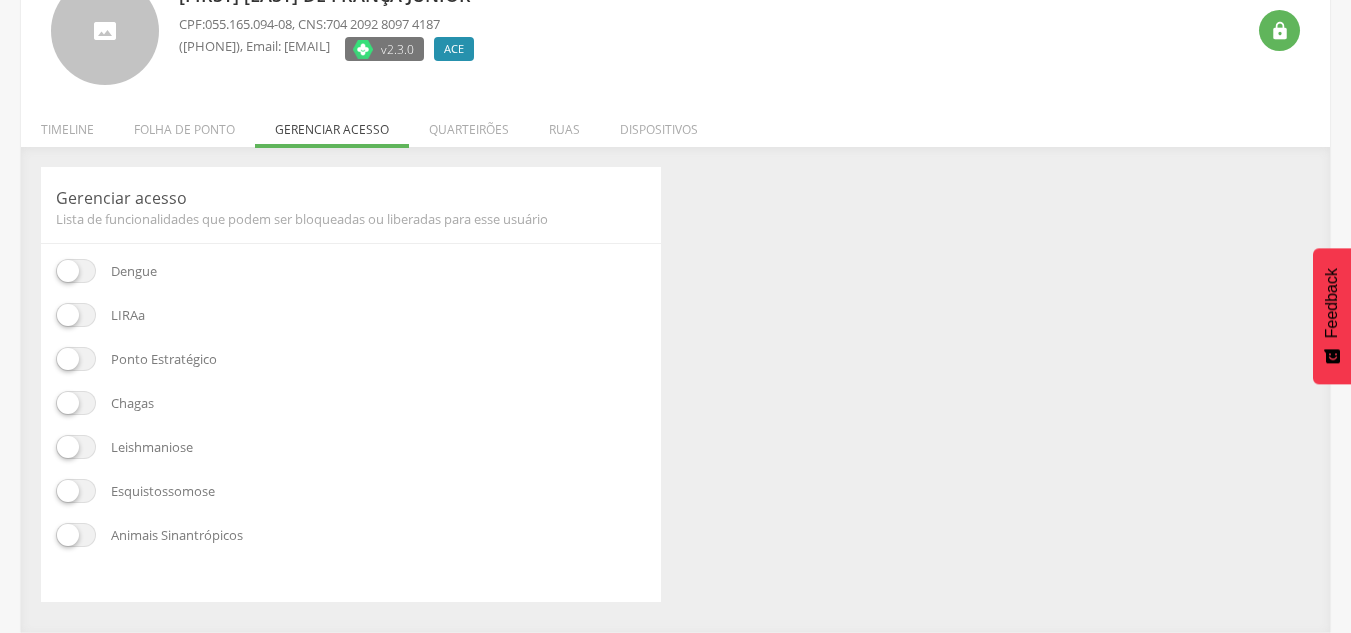 click on "Quarteirões" at bounding box center (469, 124) 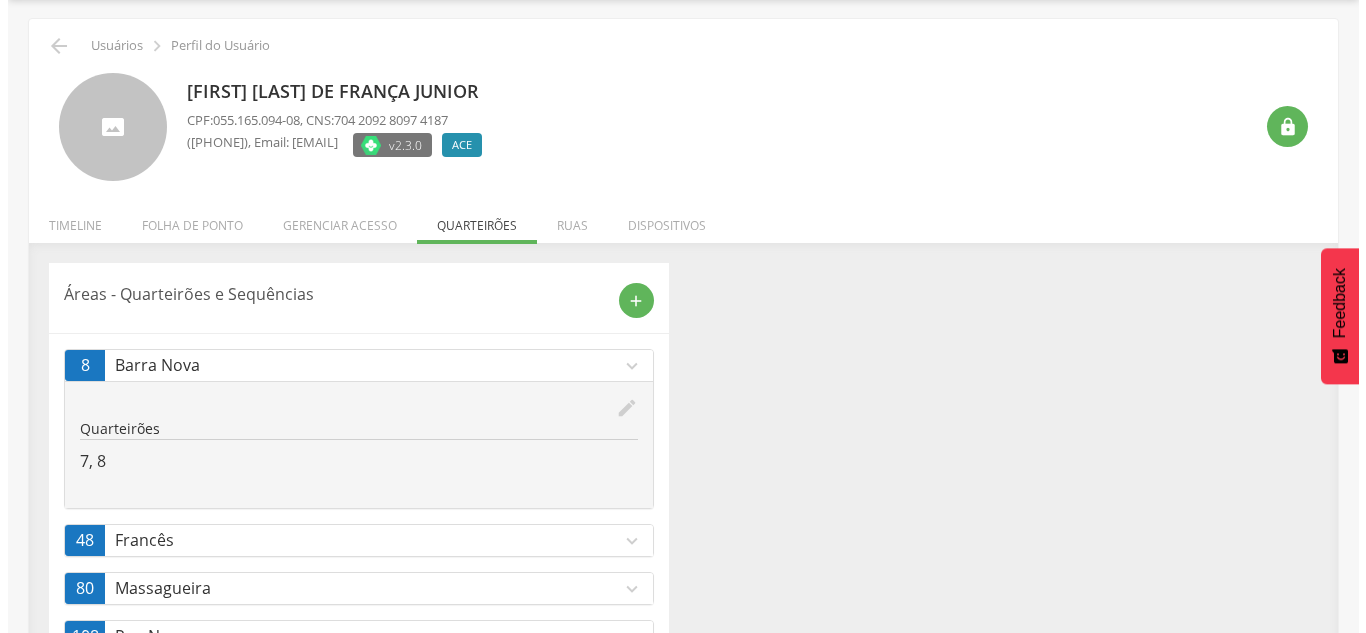 scroll, scrollTop: 186, scrollLeft: 0, axis: vertical 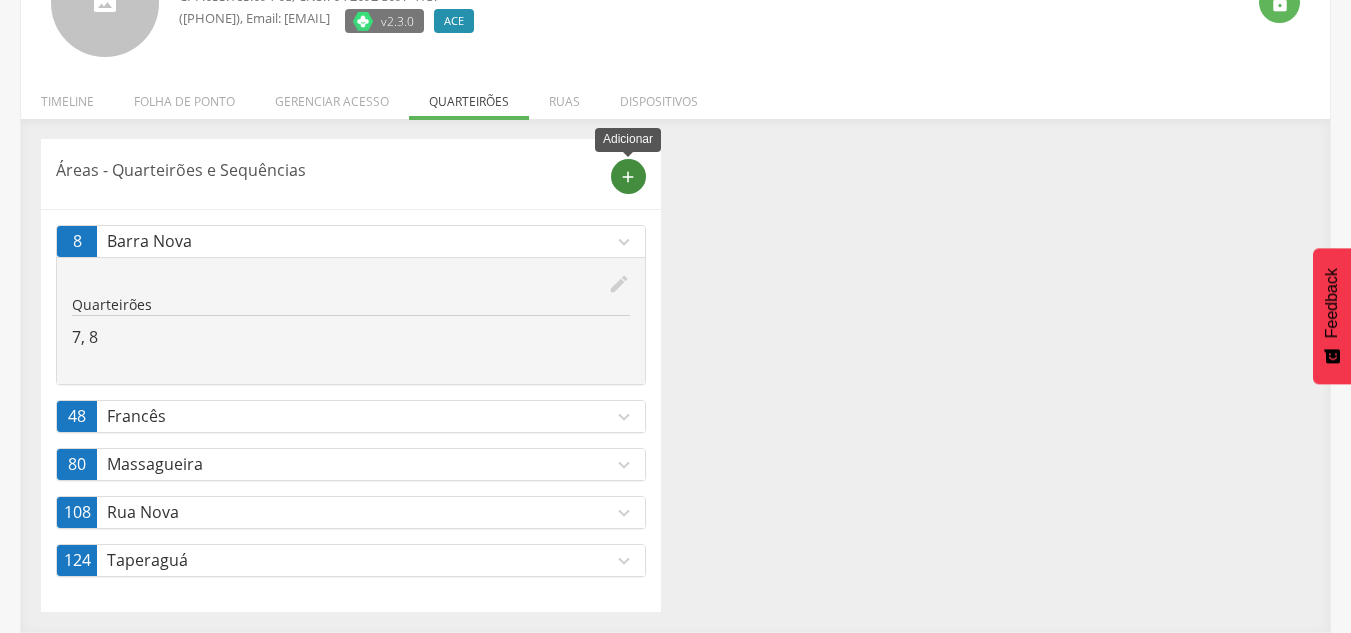 click on "add" at bounding box center [628, 177] 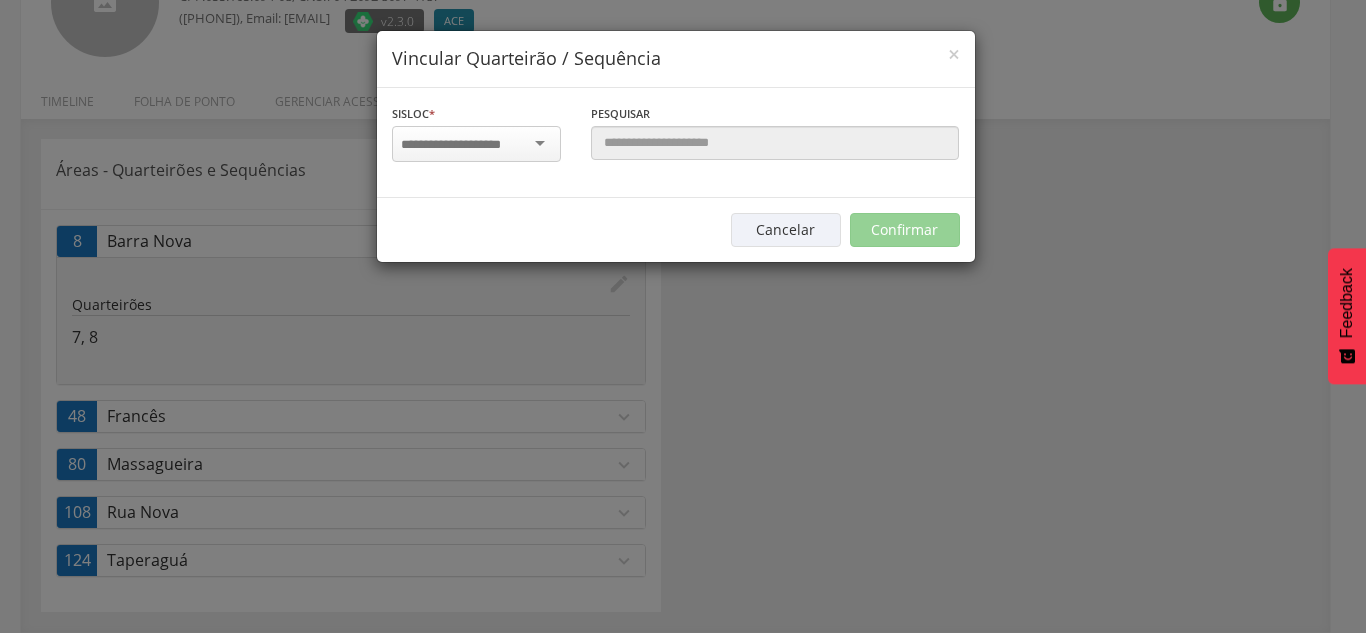 click at bounding box center [476, 144] 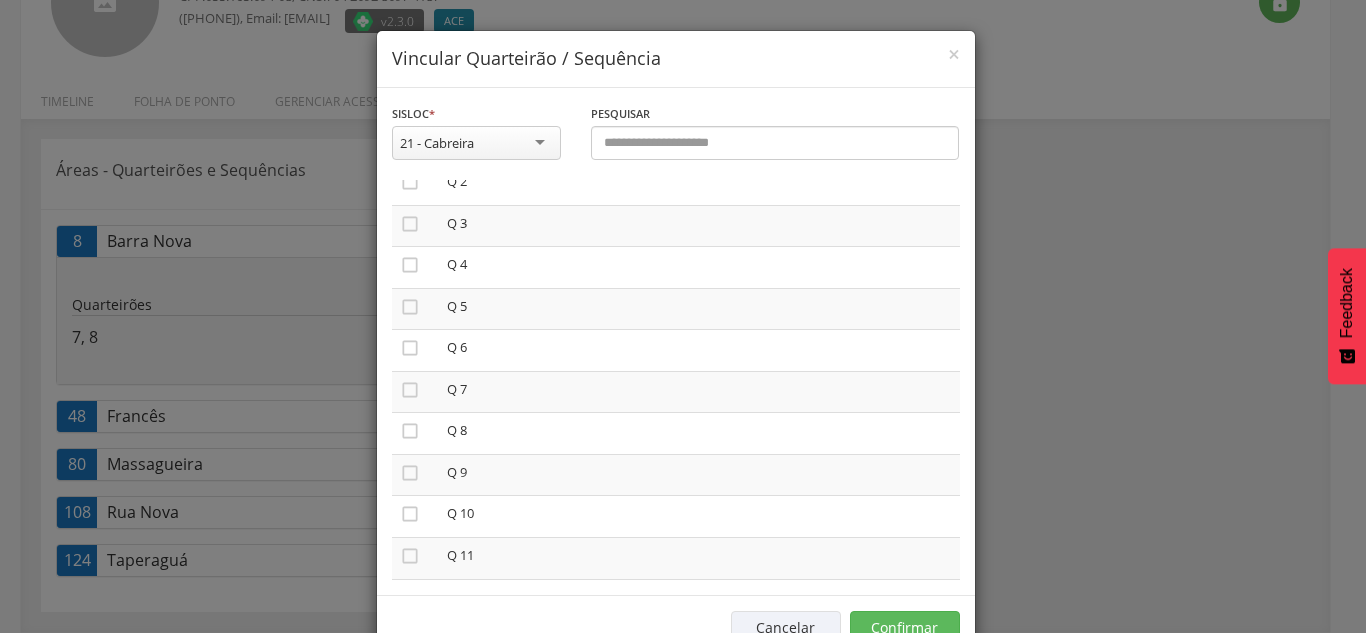 scroll, scrollTop: 0, scrollLeft: 0, axis: both 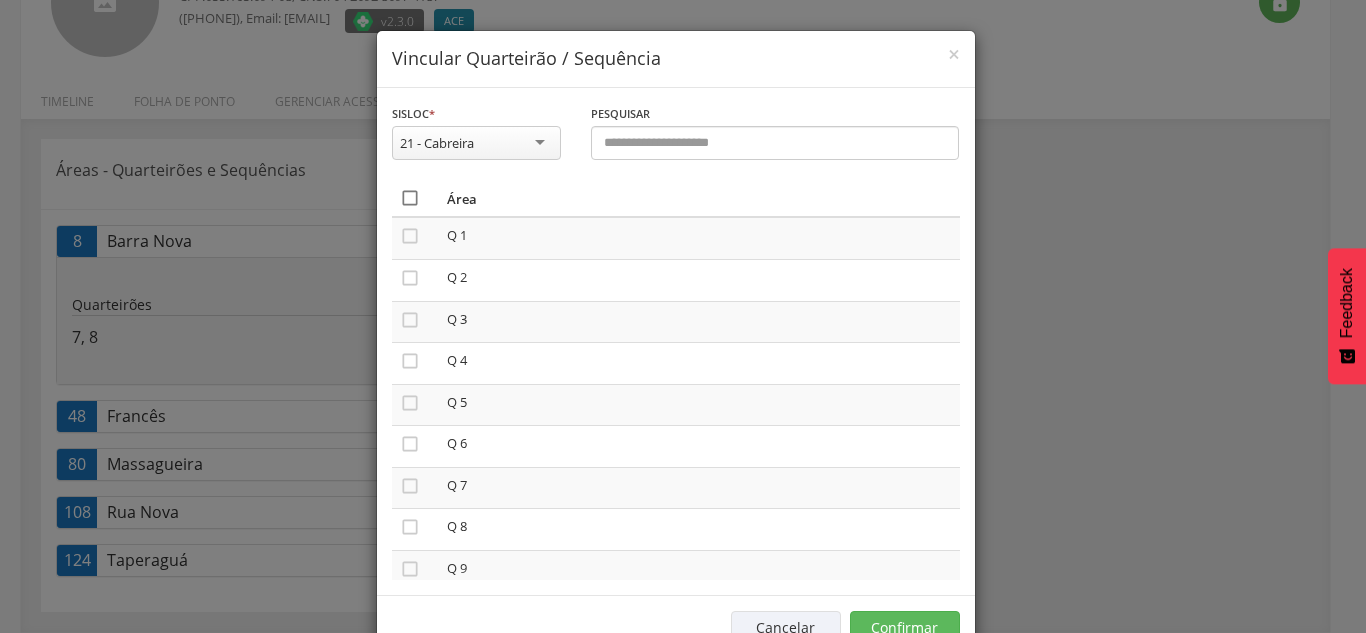 click on "" at bounding box center (415, 198) 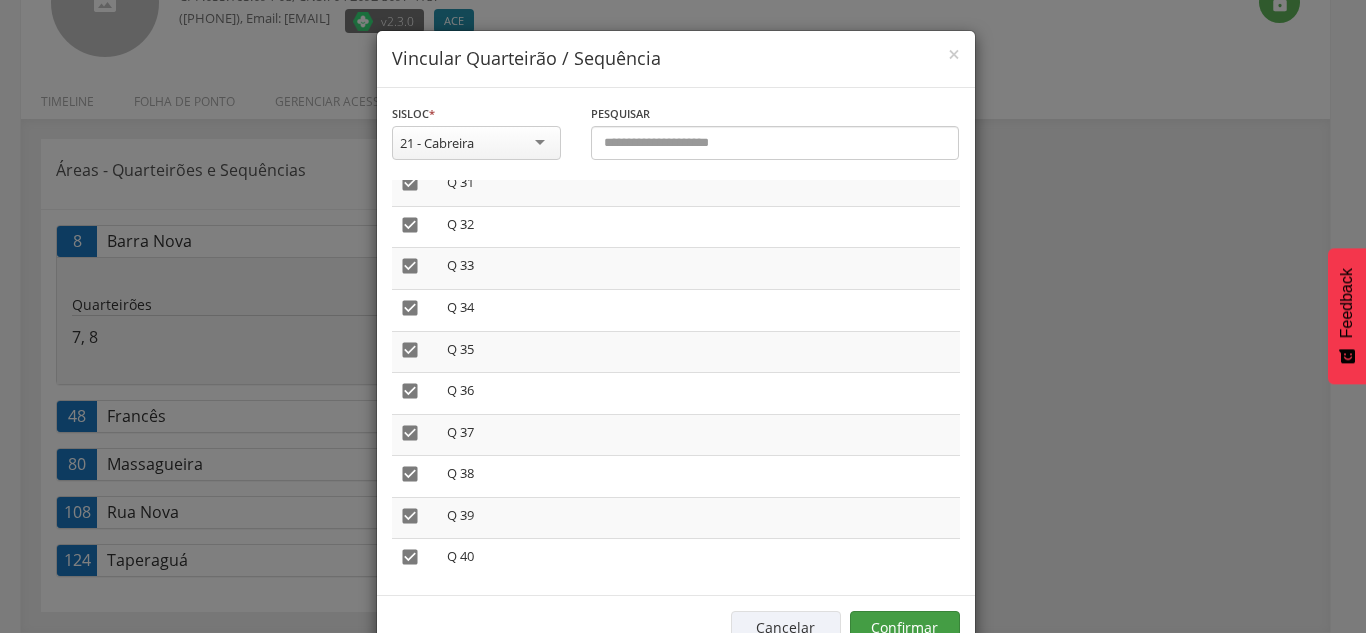 scroll, scrollTop: 1777, scrollLeft: 0, axis: vertical 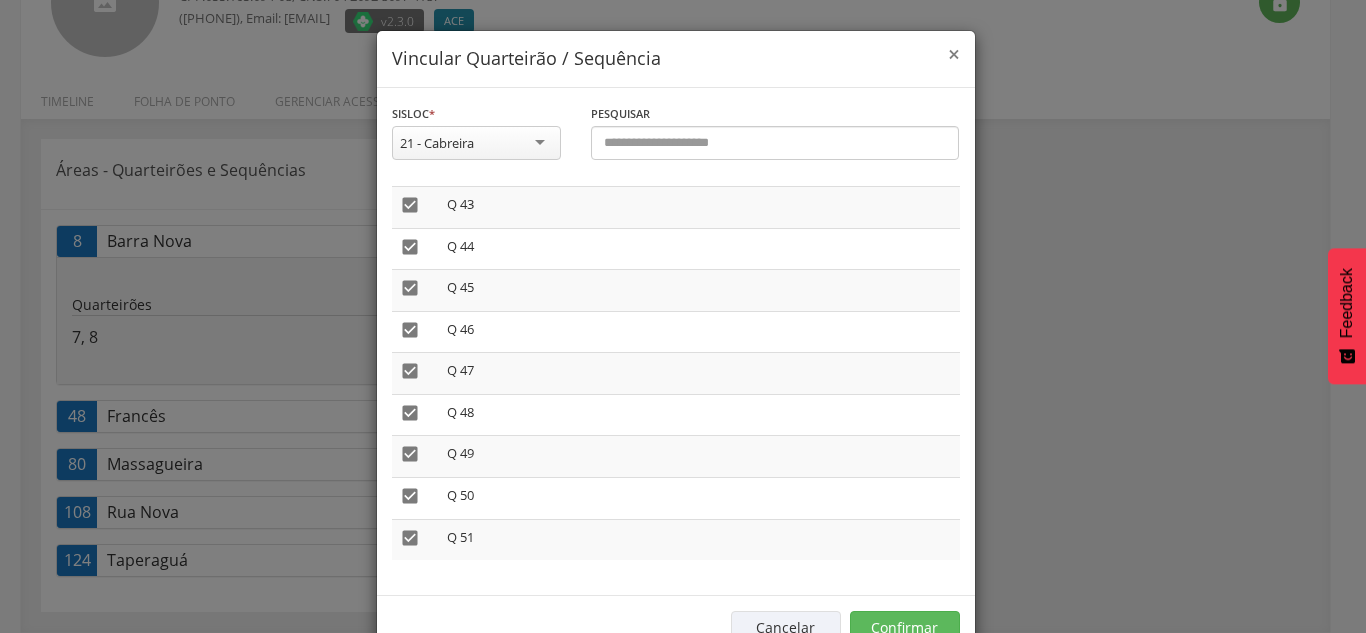 click on "×" at bounding box center (954, 54) 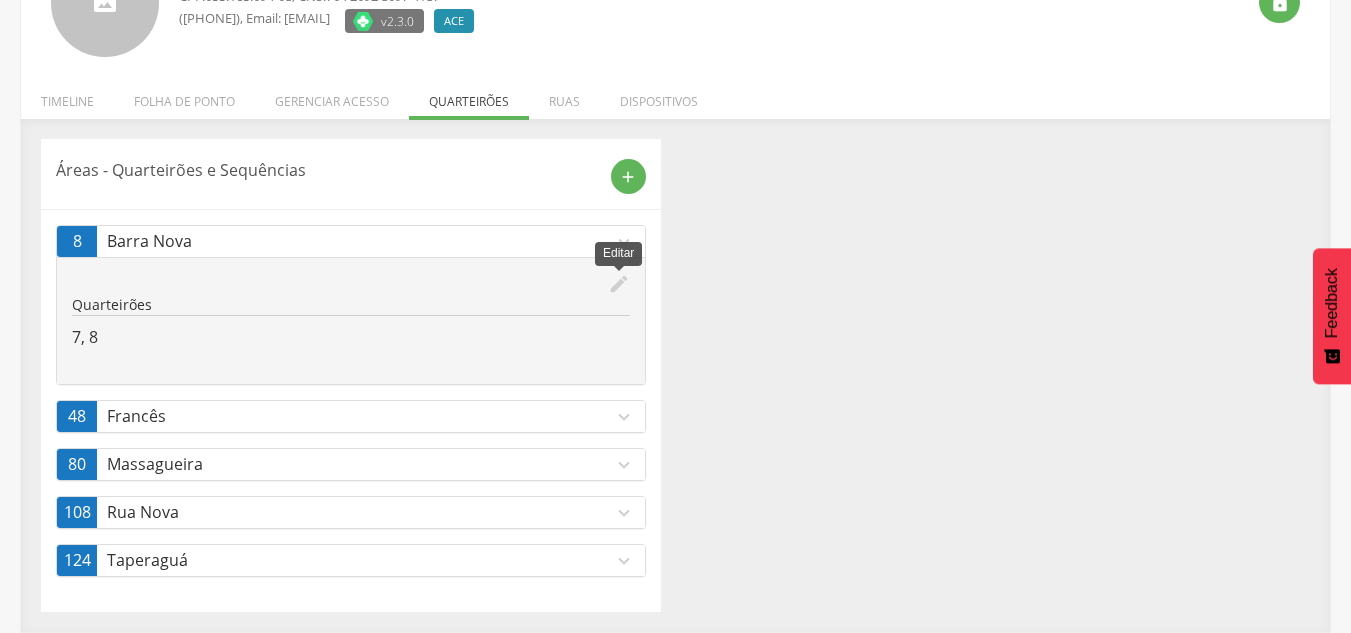 click on "edit" at bounding box center (619, 284) 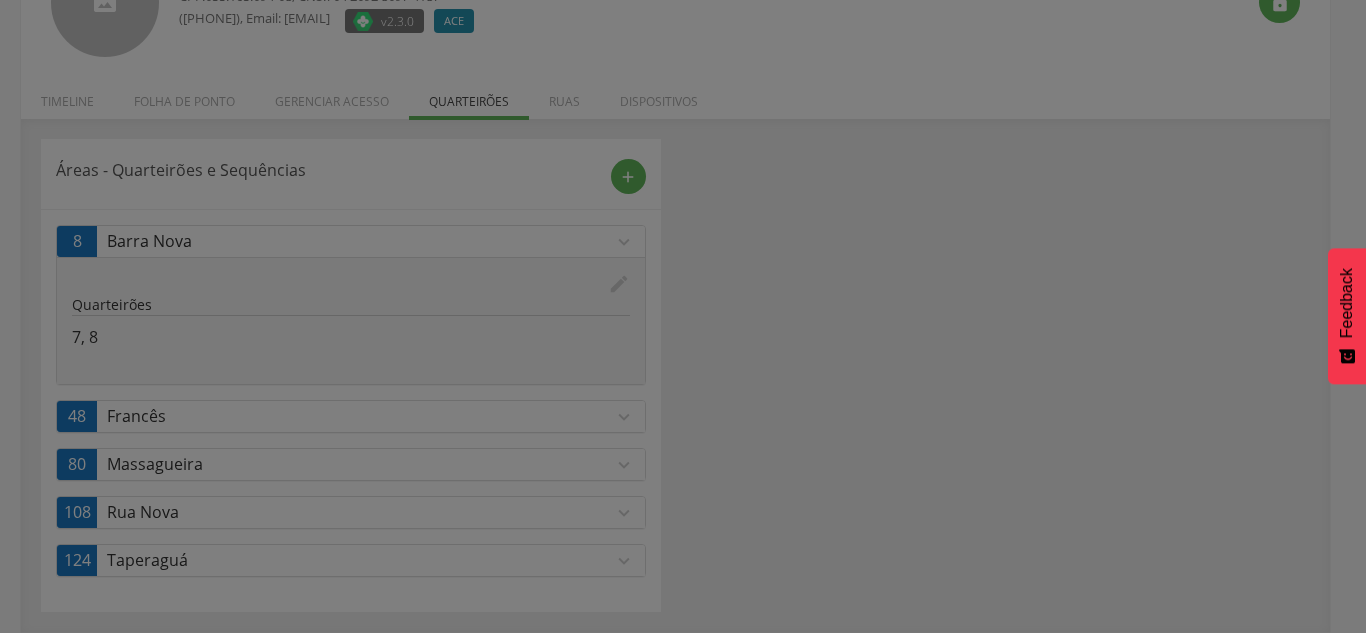 scroll, scrollTop: 0, scrollLeft: 0, axis: both 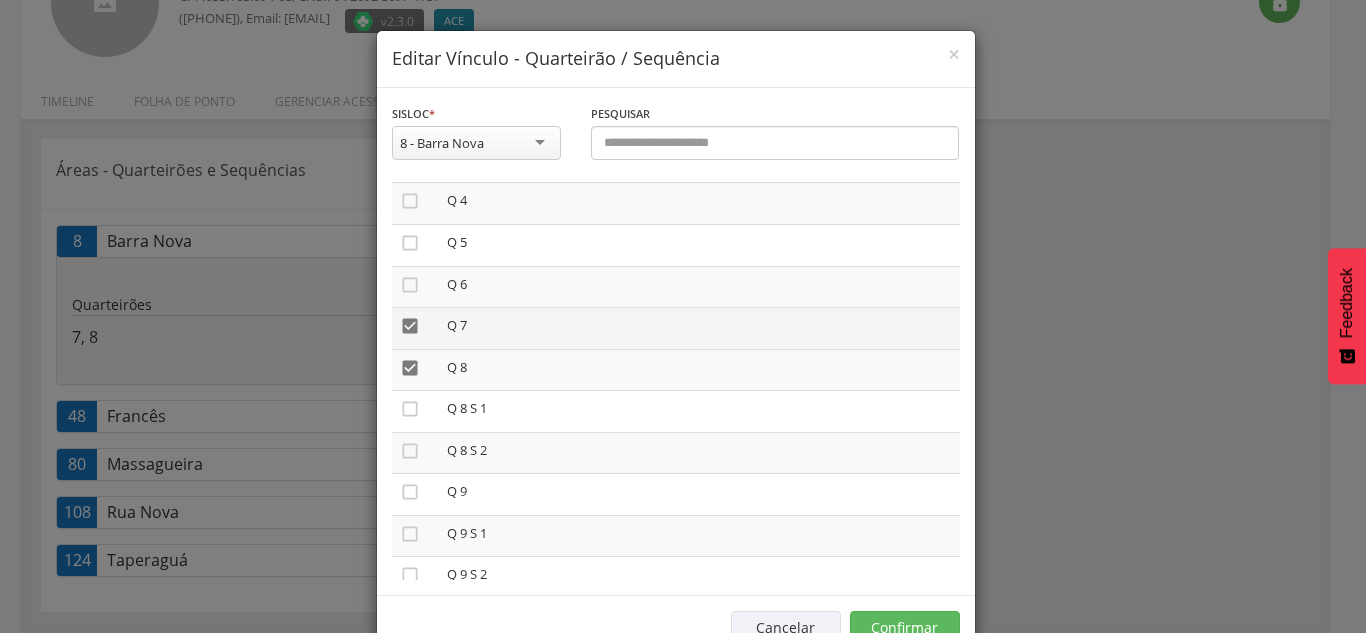 click on "" at bounding box center (410, 326) 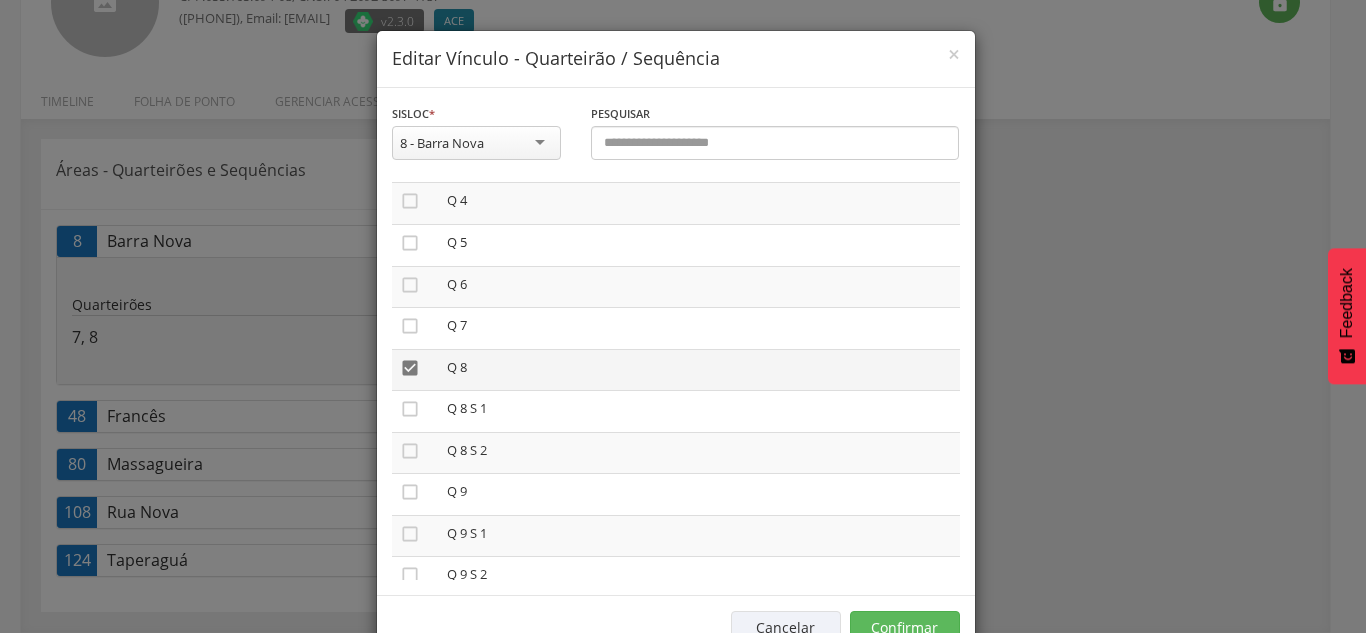 click on "" at bounding box center [410, 368] 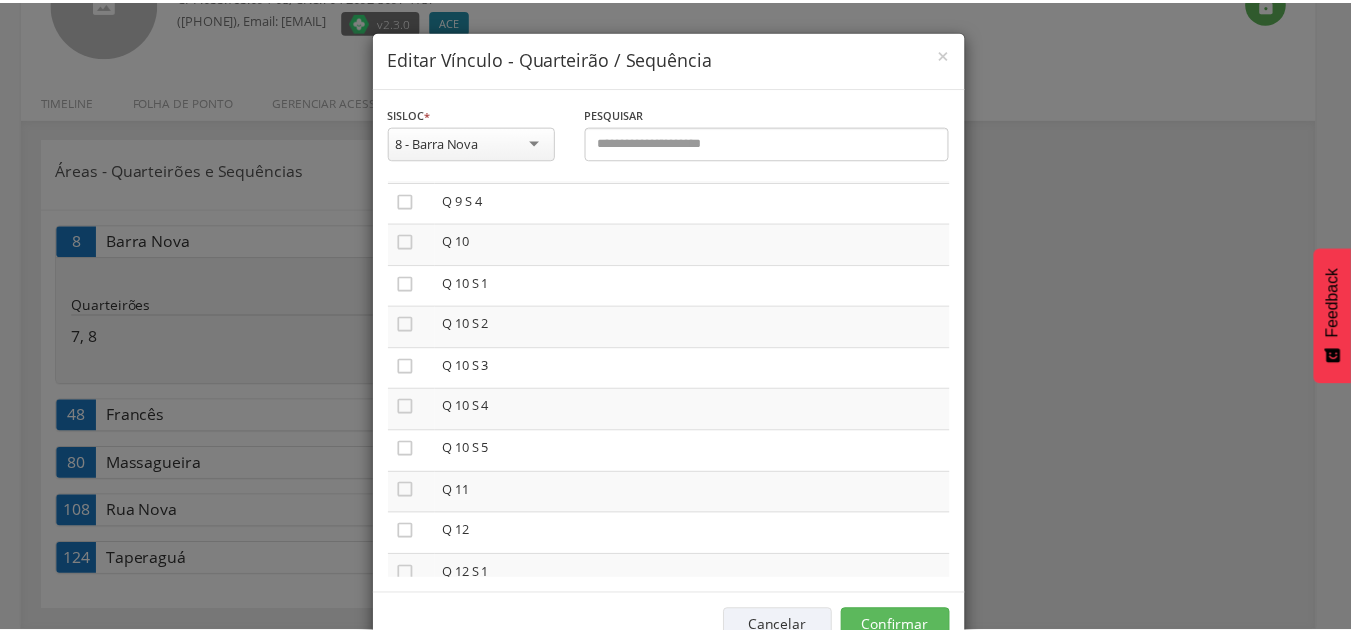 scroll, scrollTop: 1200, scrollLeft: 0, axis: vertical 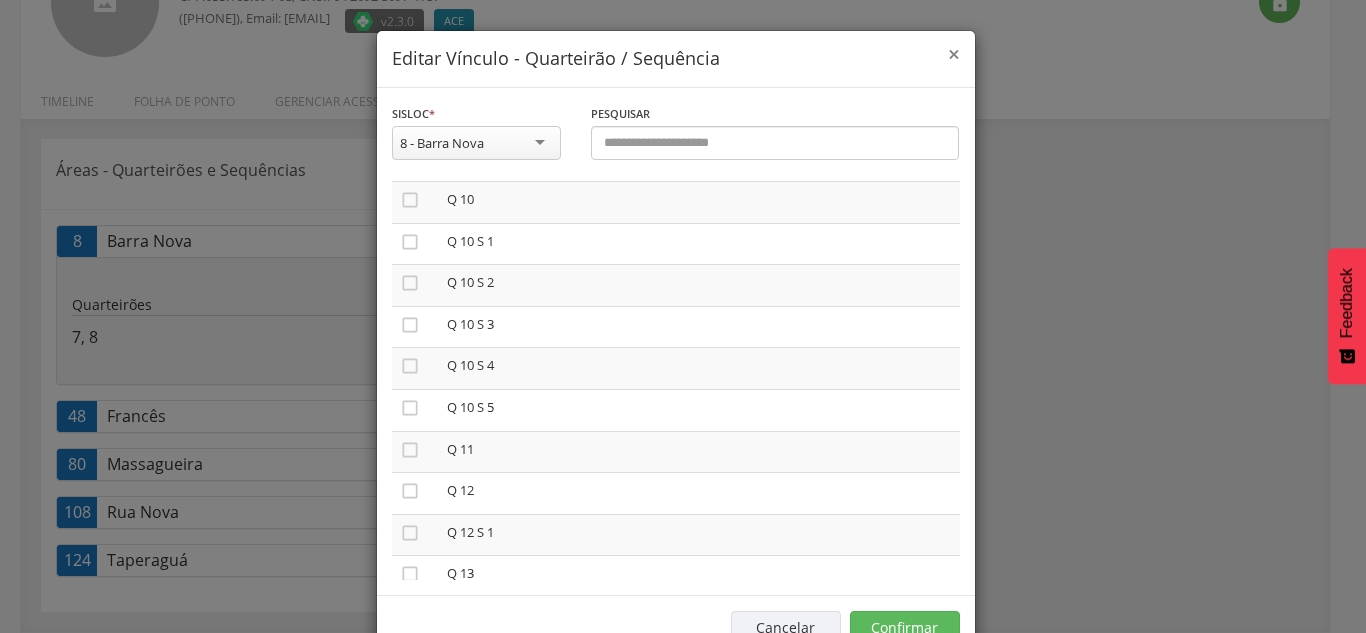 click on "×" at bounding box center [954, 54] 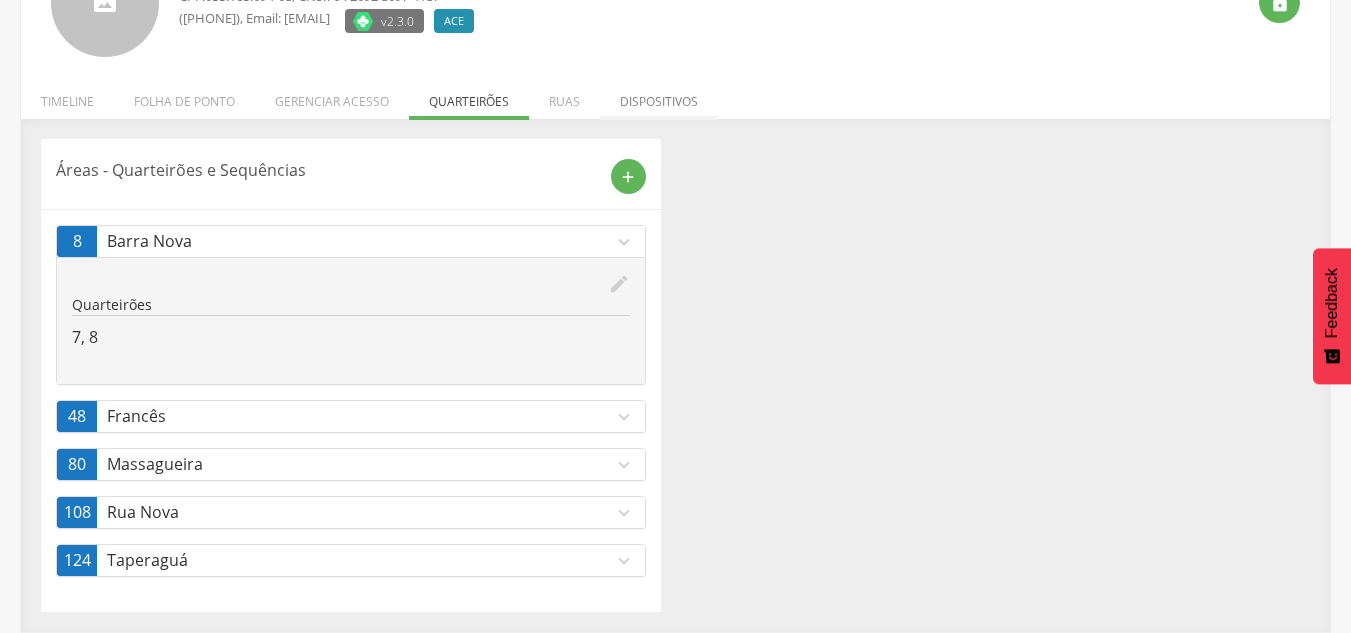 click on "Dispositivos" at bounding box center [659, 96] 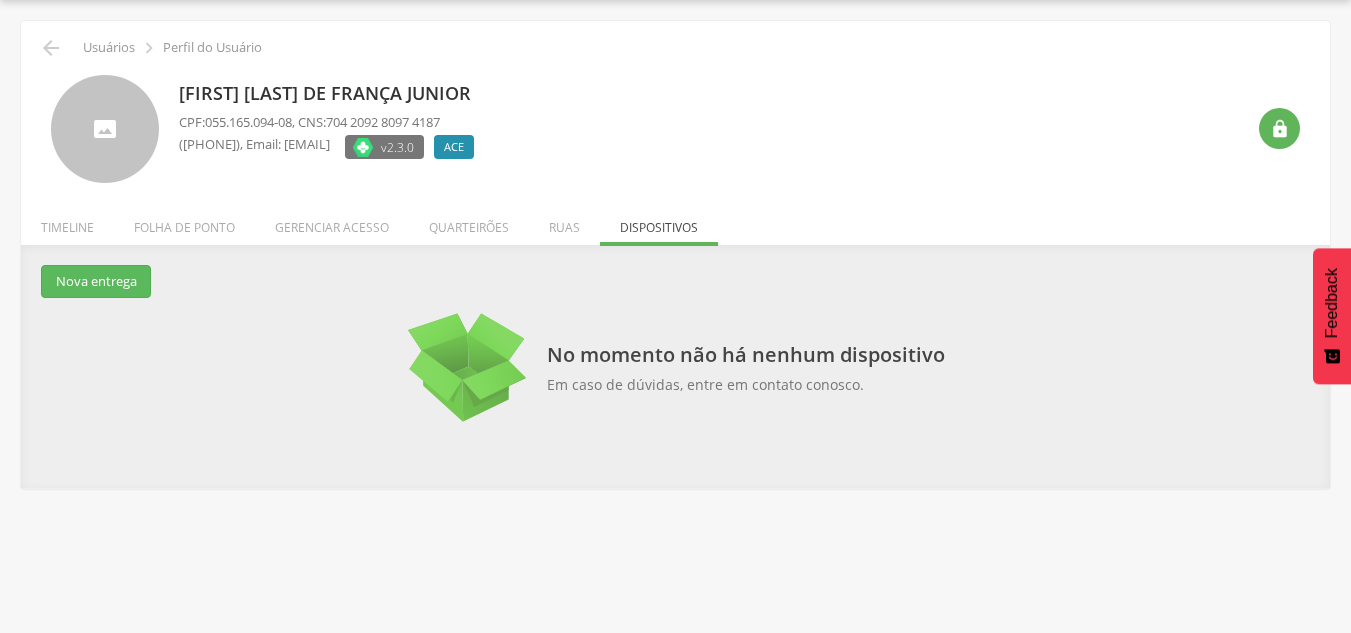 scroll, scrollTop: 60, scrollLeft: 0, axis: vertical 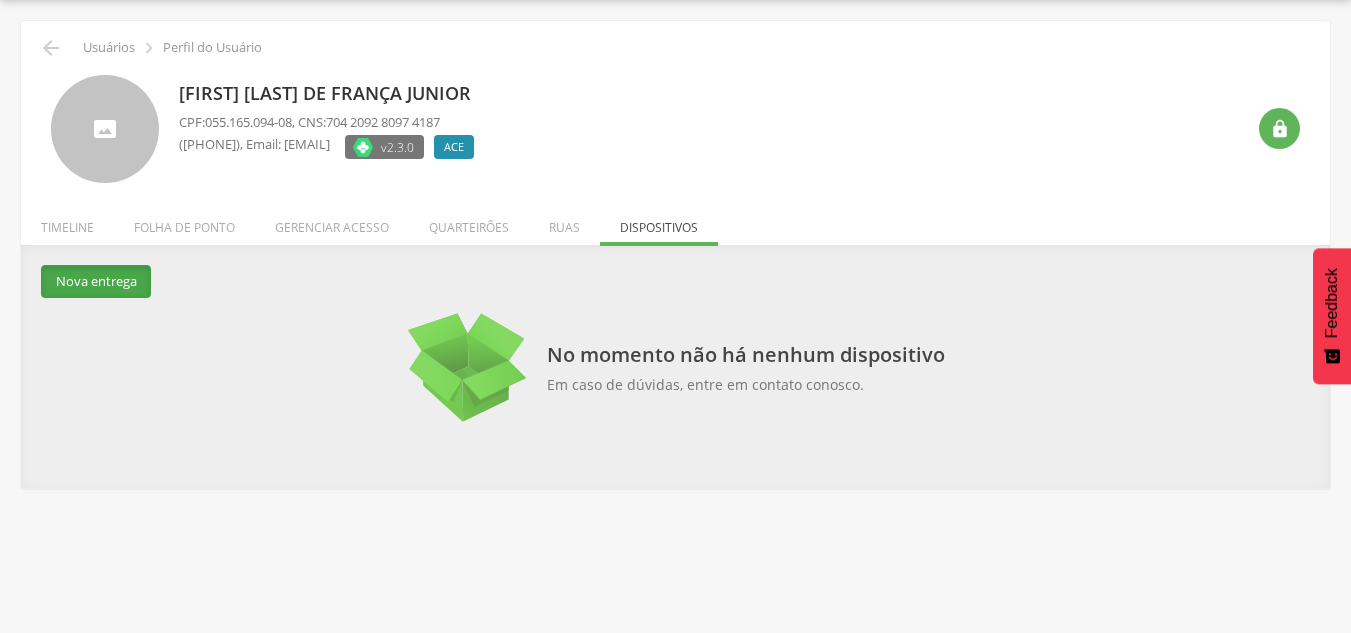 click on "Nova entrega" at bounding box center (96, 281) 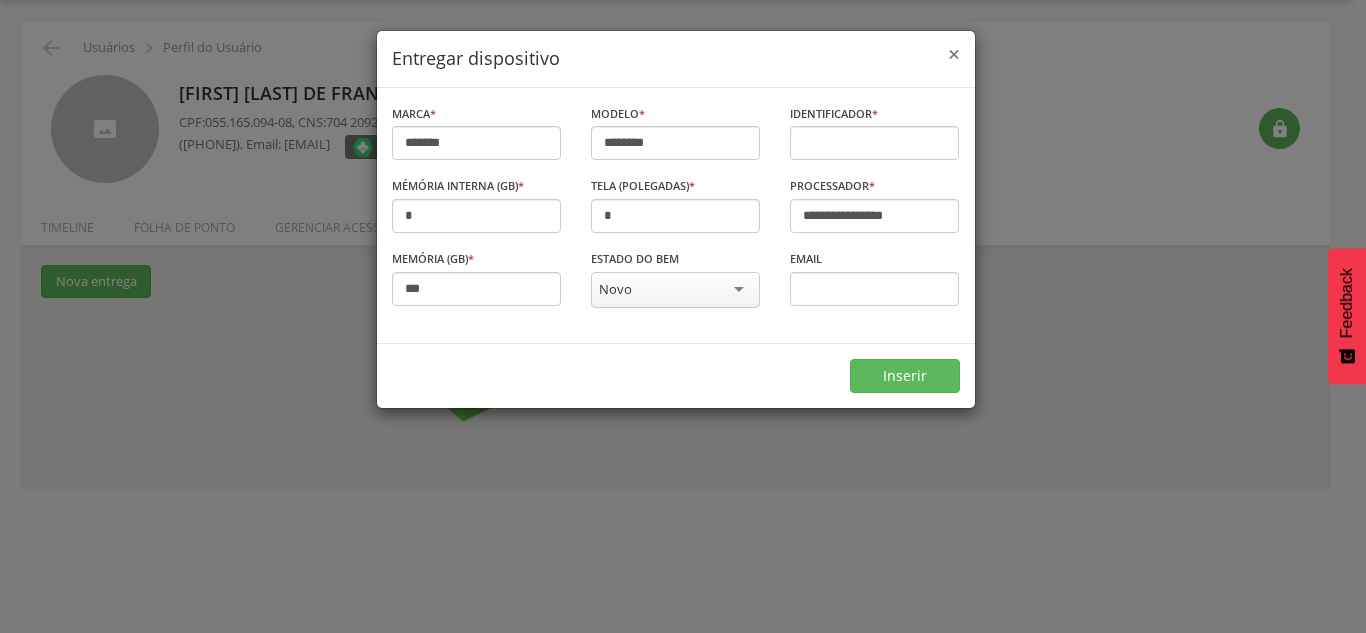 click on "×" at bounding box center [954, 54] 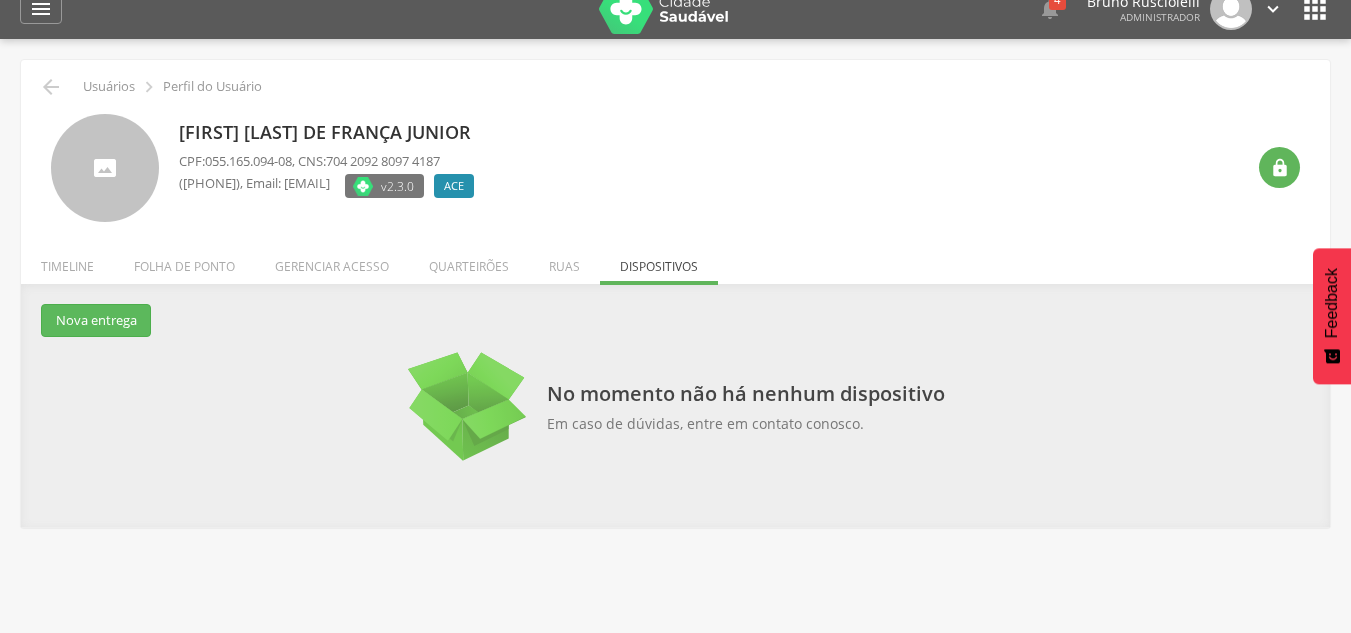 scroll, scrollTop: 0, scrollLeft: 0, axis: both 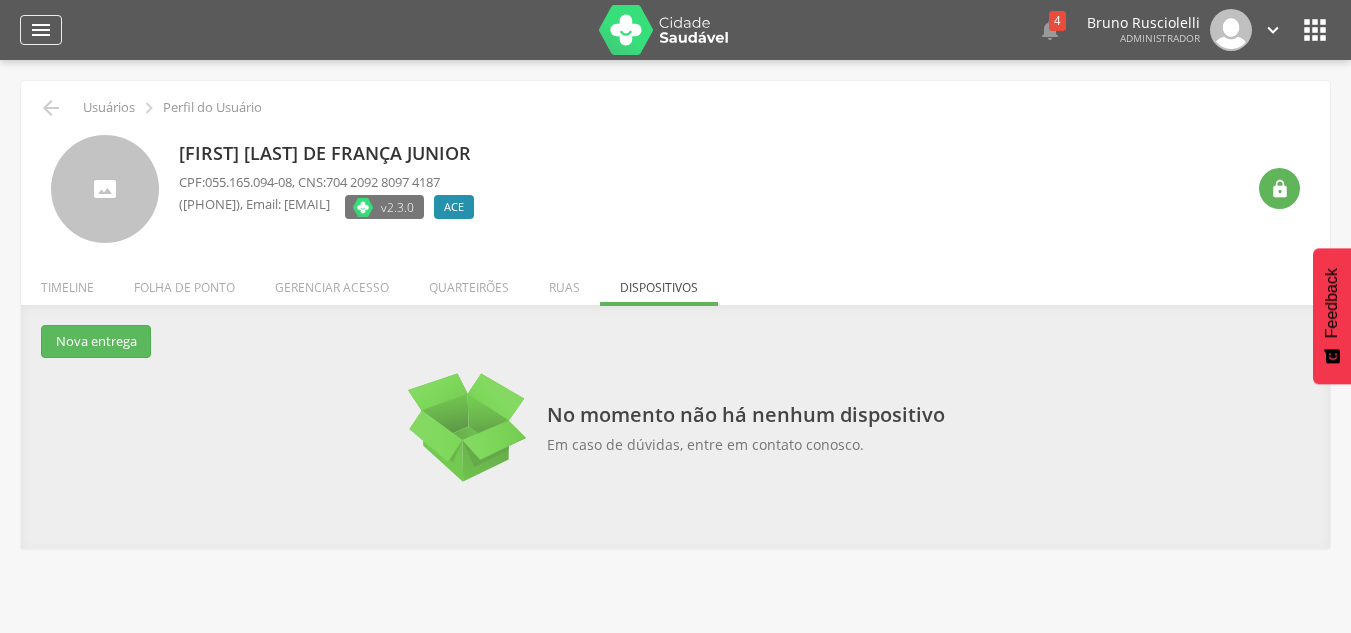 click on "" at bounding box center [41, 30] 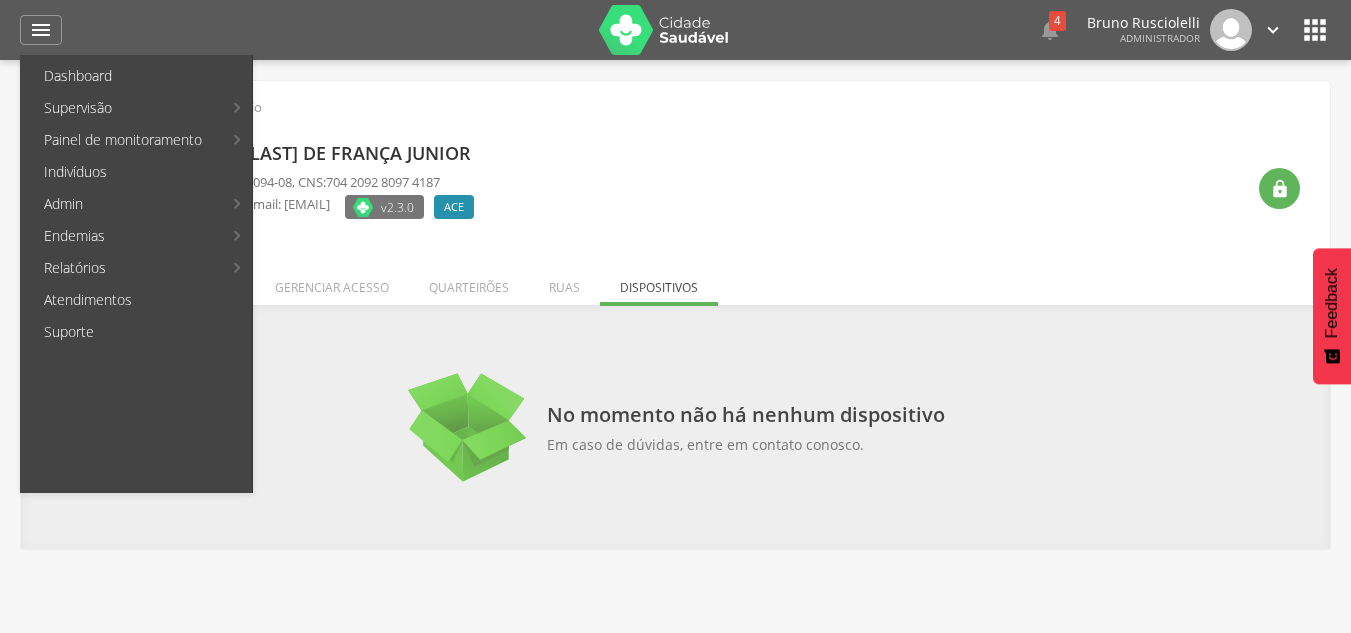 click on "[FIRST] [LAST] de França Junior
CPF:  [SSN] , CNS:  [CARD_NUMBER]
([PHONE]) , Email: [EMAIL]
v2.3.0
ACE
Desativado" at bounding box center [711, 189] 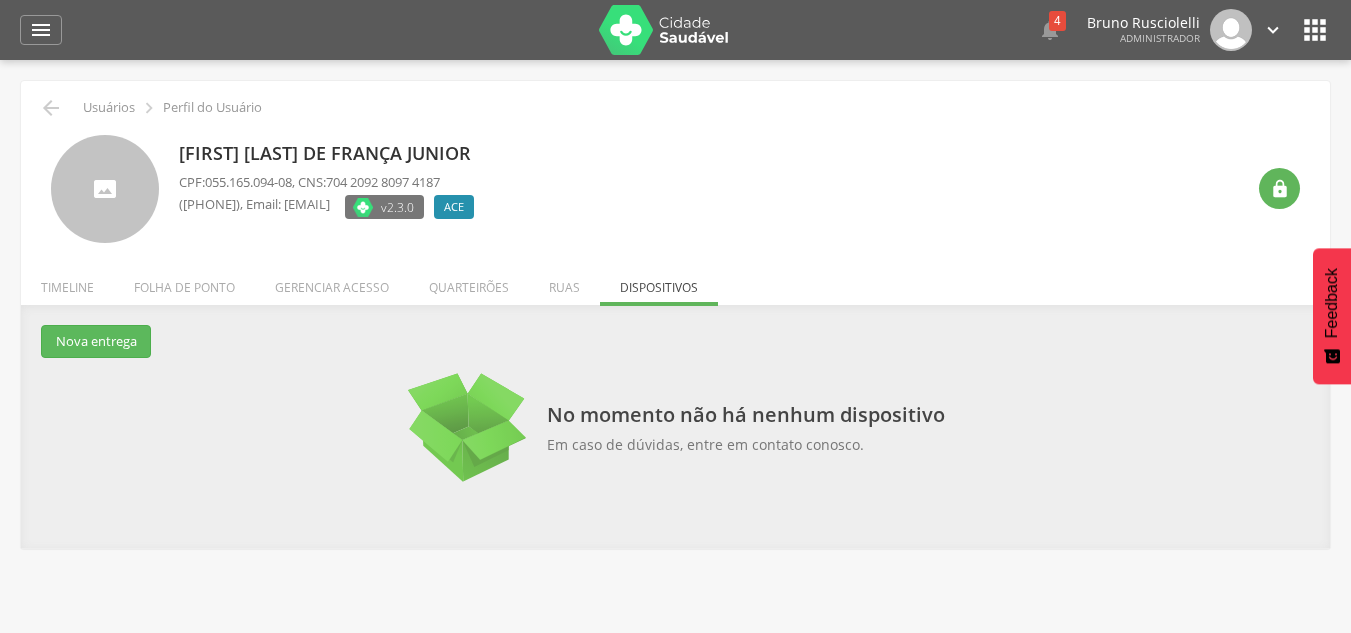 click at bounding box center [664, 30] 